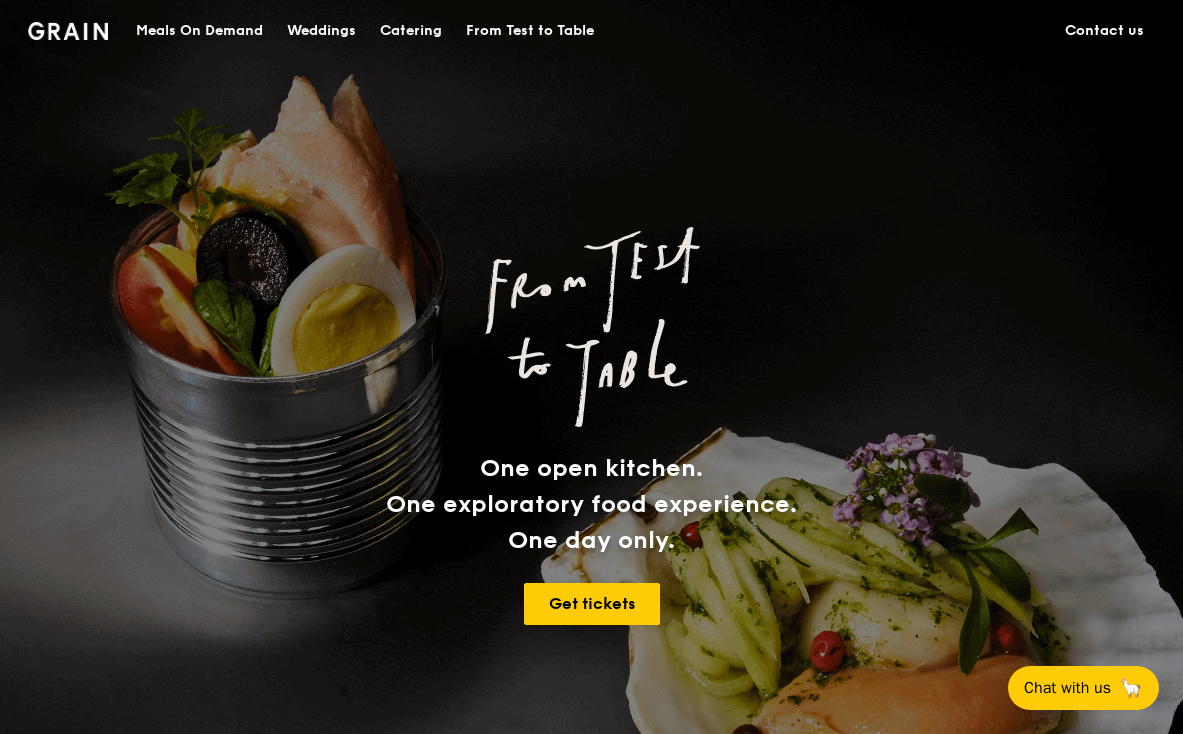 scroll, scrollTop: 0, scrollLeft: 0, axis: both 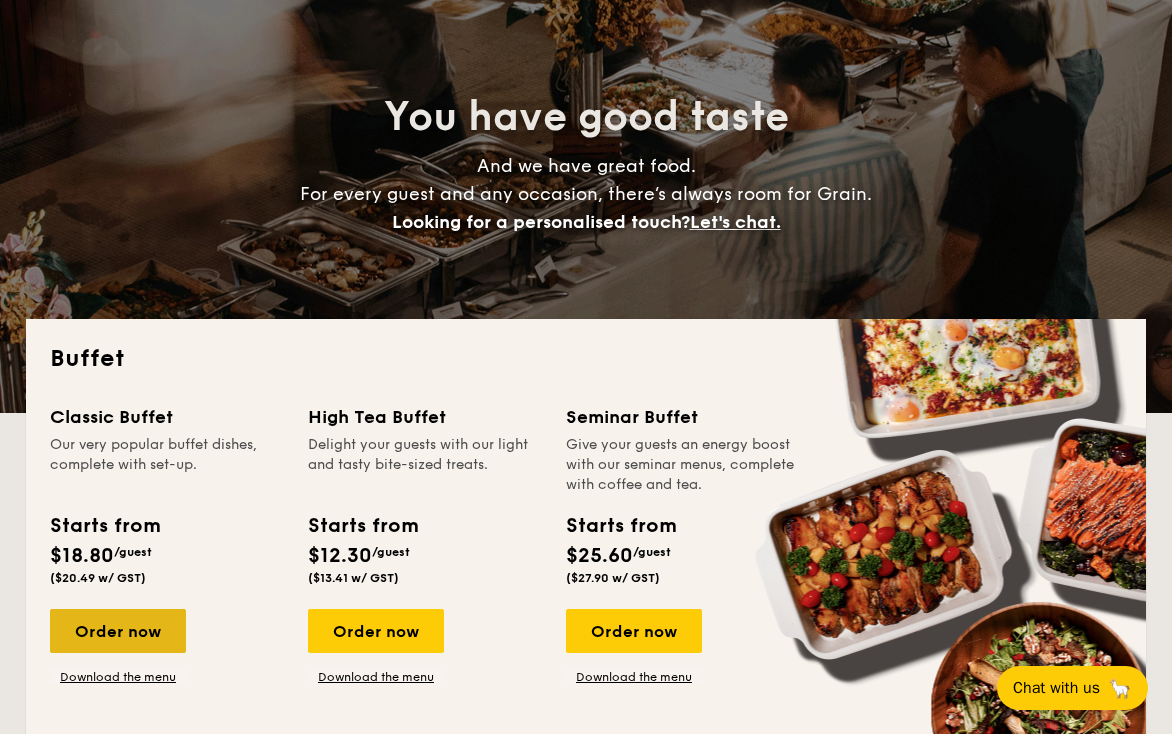 click on "Order now" at bounding box center (118, 631) 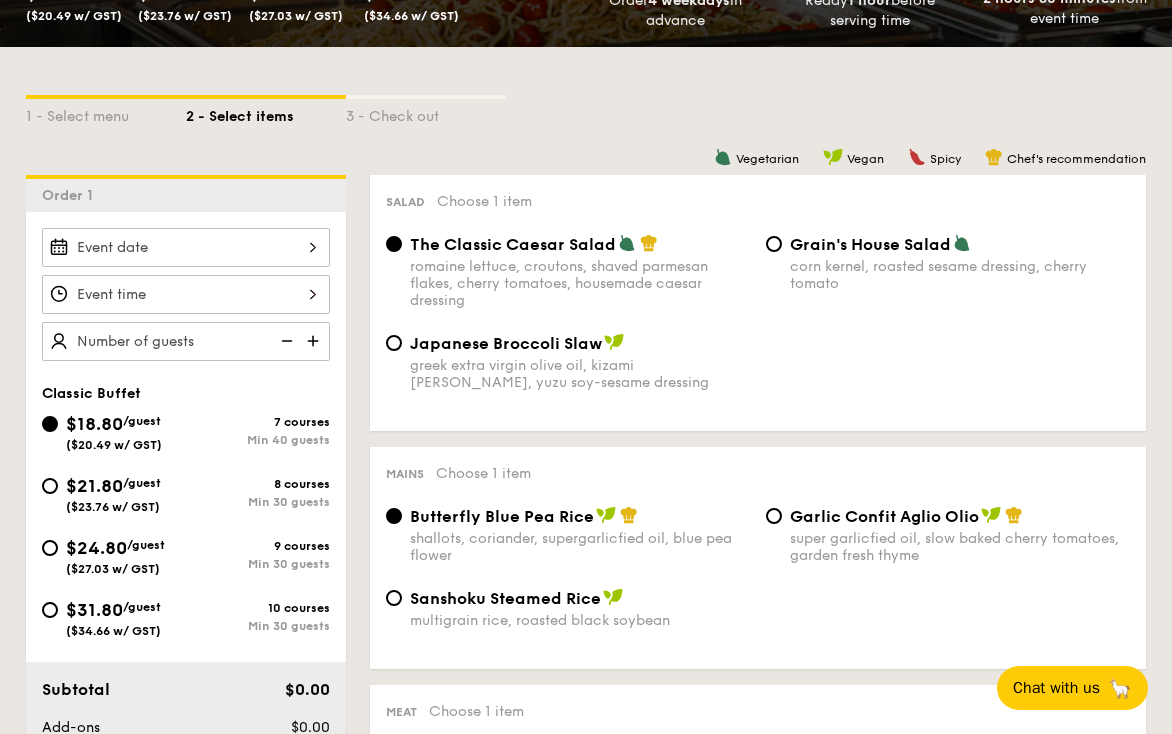 scroll, scrollTop: 428, scrollLeft: 0, axis: vertical 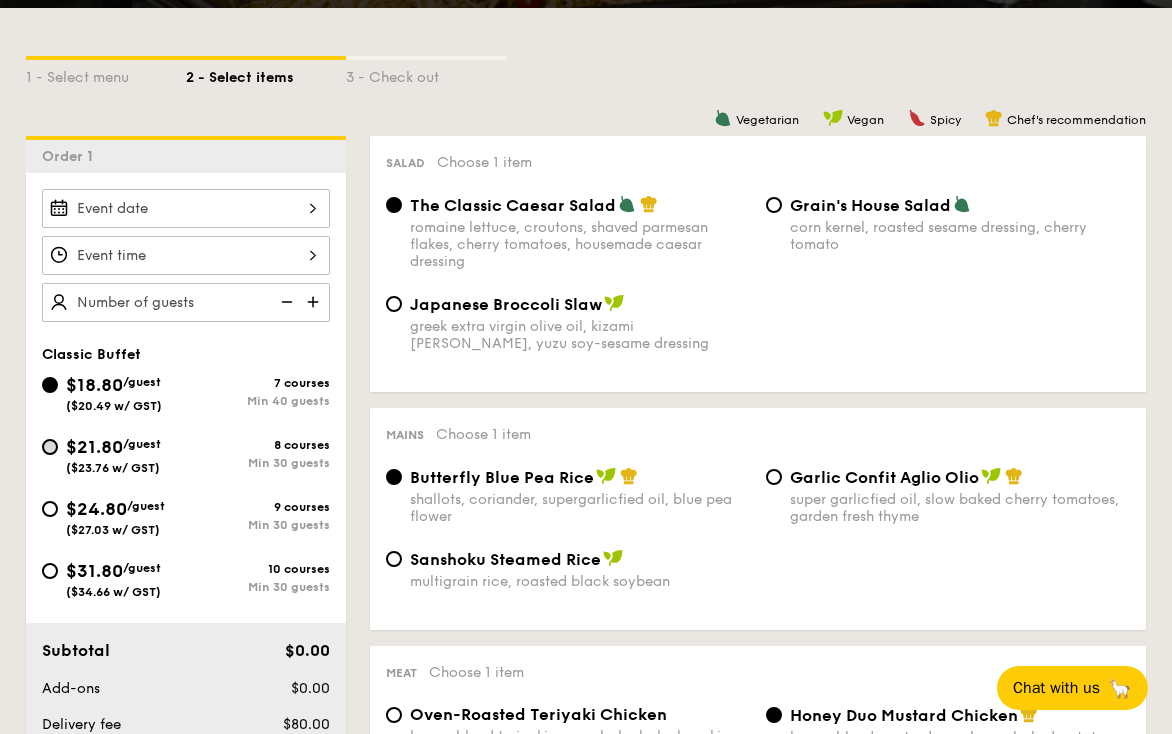 click on "$21.80
/guest
($23.76 w/ GST)
8 courses
Min 30 guests" at bounding box center [50, 447] 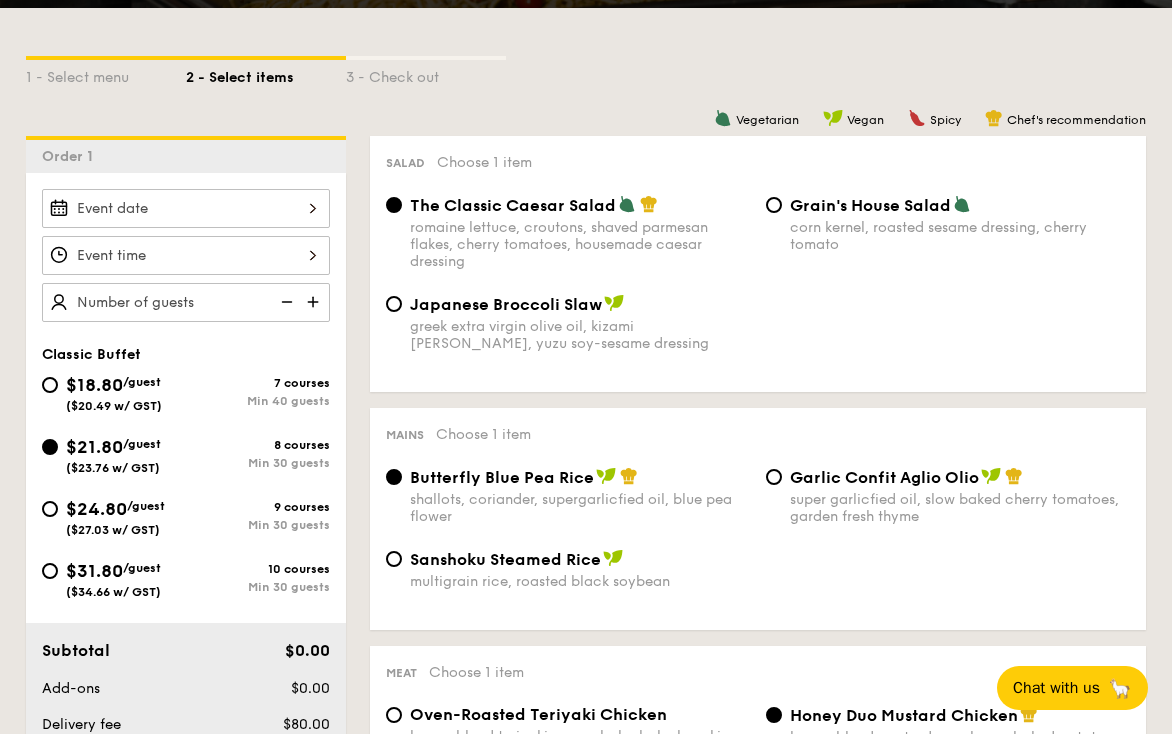 radio on "true" 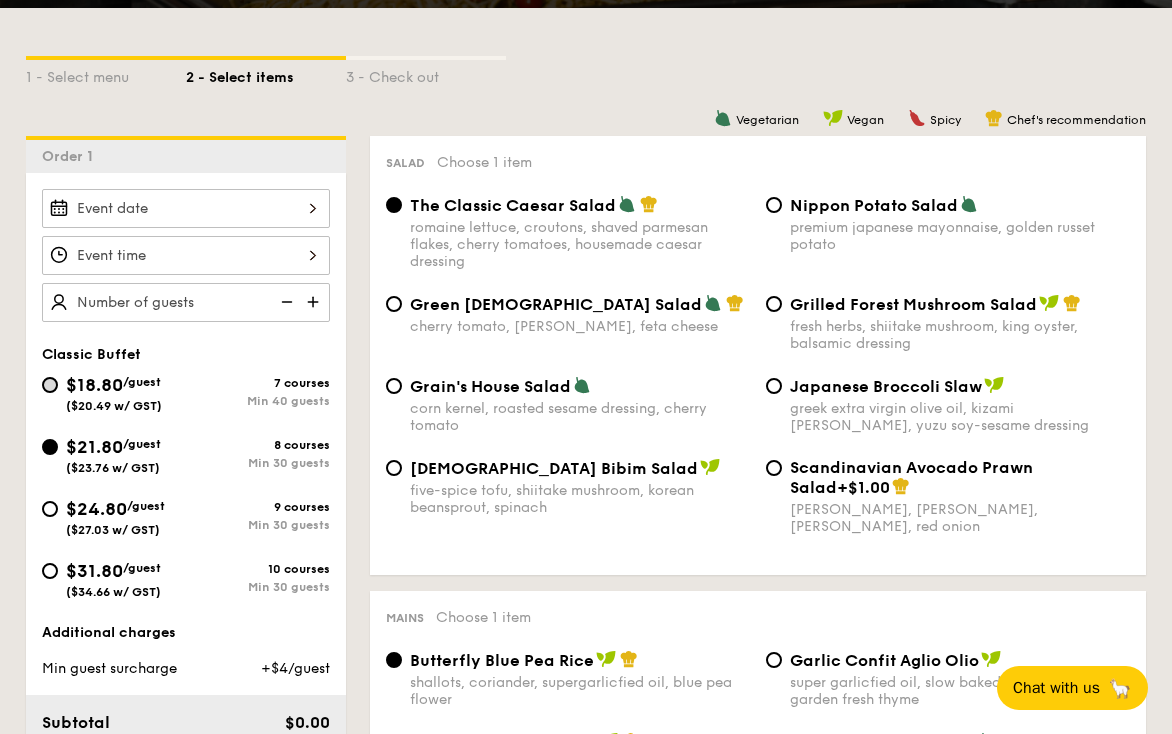 click on "$18.80
/guest
($20.49 w/ GST)
7 courses
Min 40 guests" at bounding box center (50, 385) 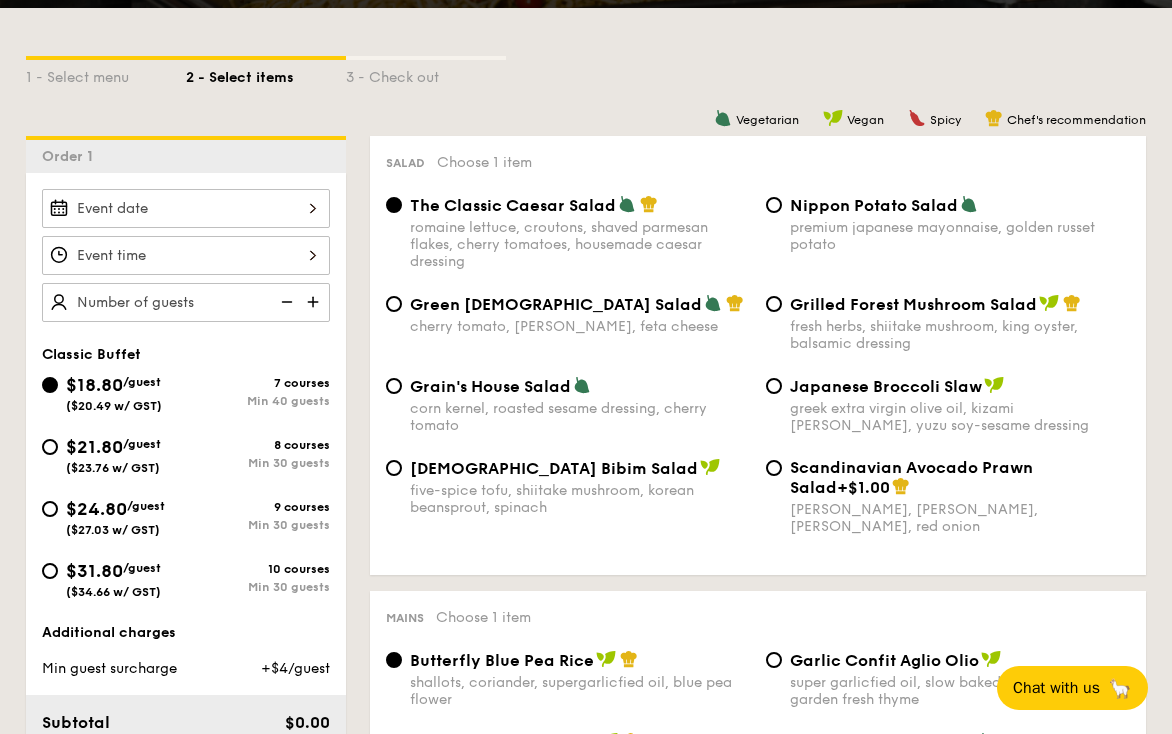 radio on "true" 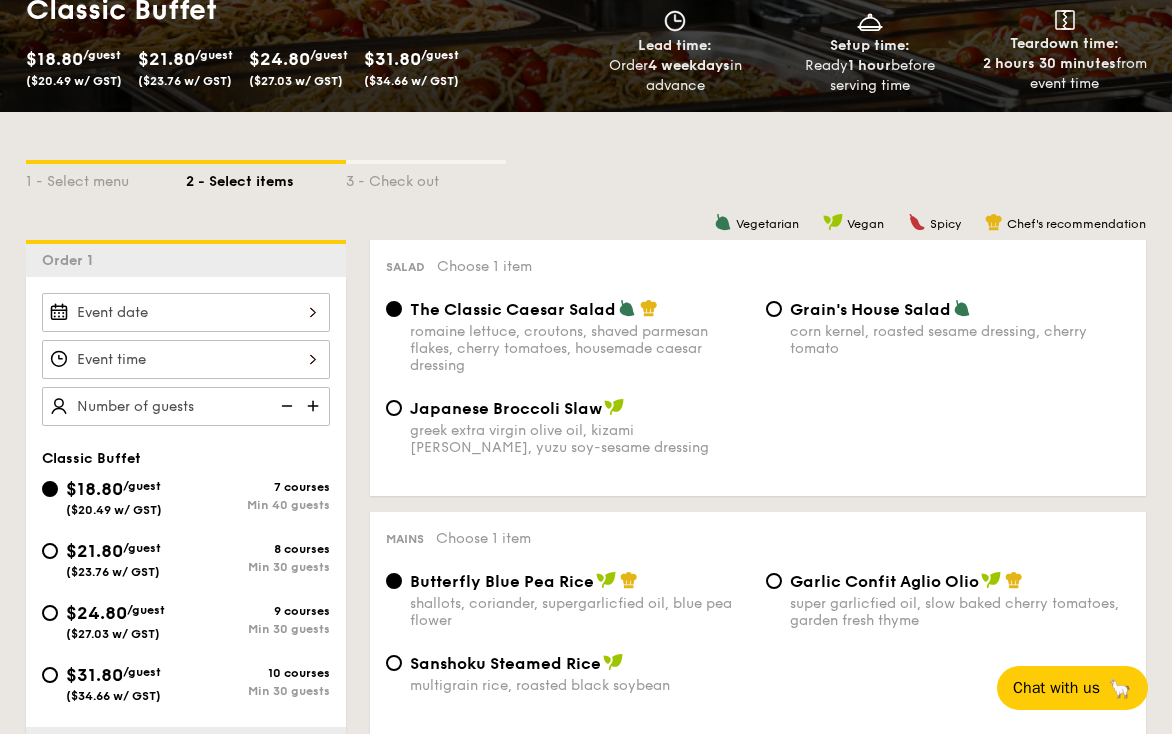 scroll, scrollTop: 360, scrollLeft: 0, axis: vertical 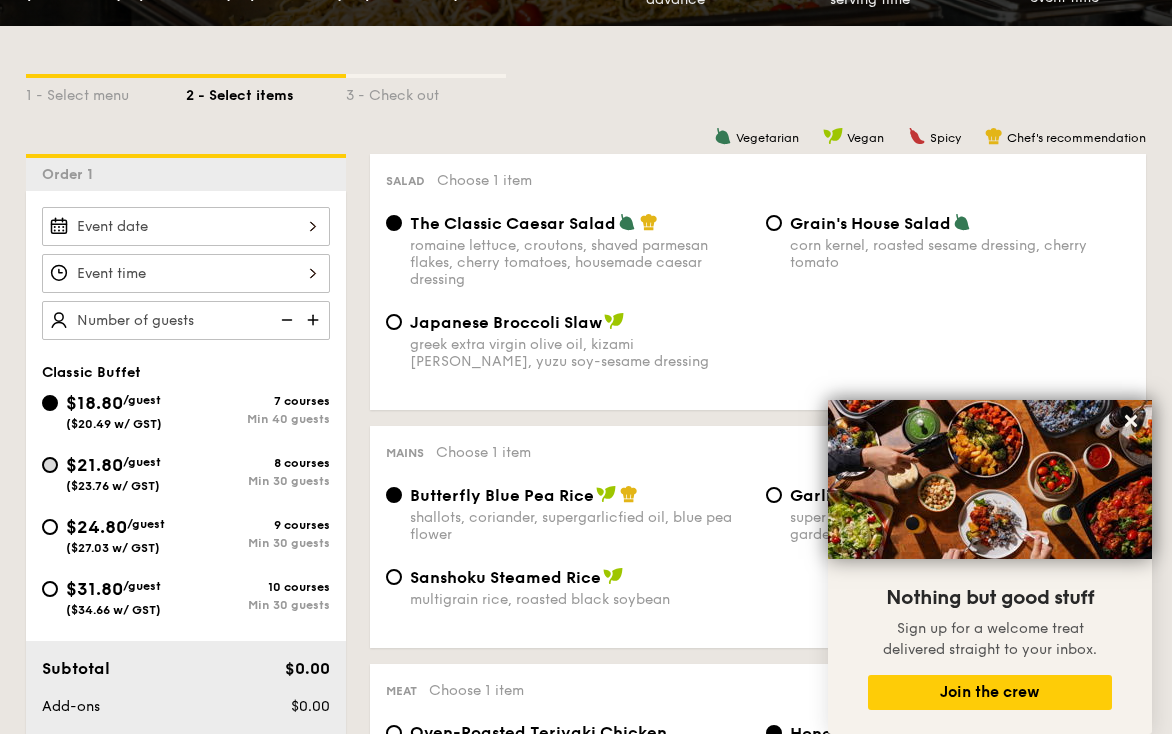 click on "$21.80
/guest
($23.76 w/ GST)
8 courses
Min 30 guests" at bounding box center [50, 465] 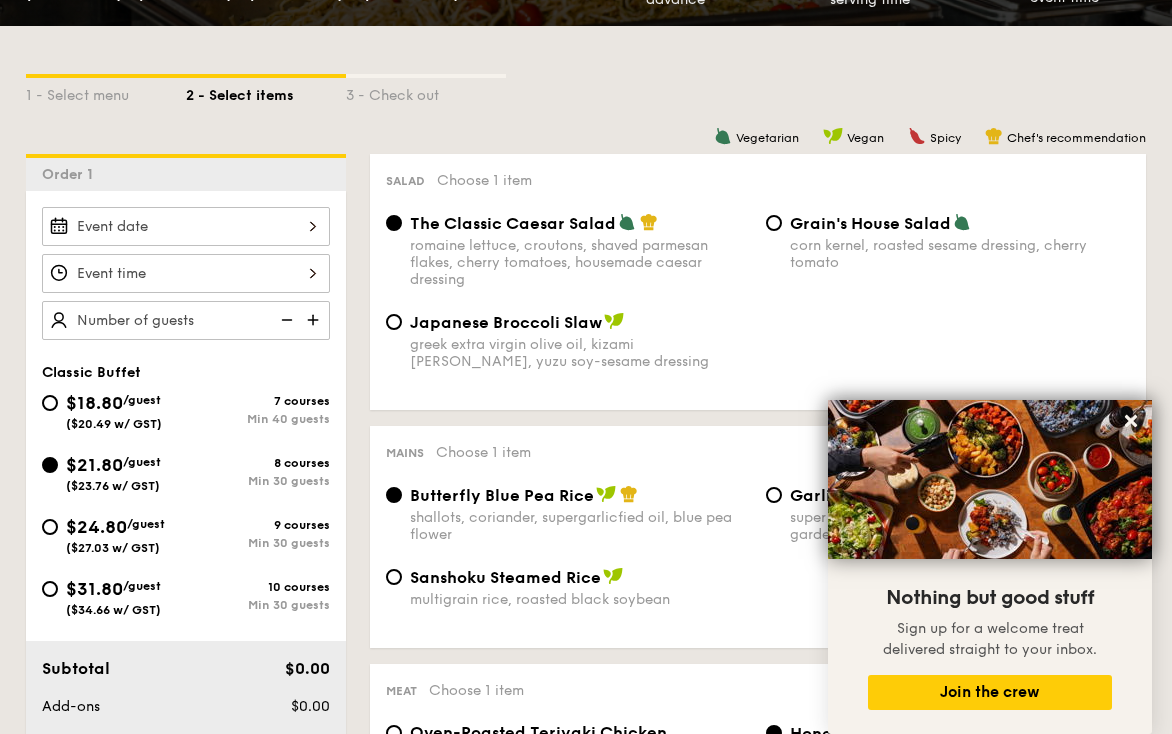 radio on "true" 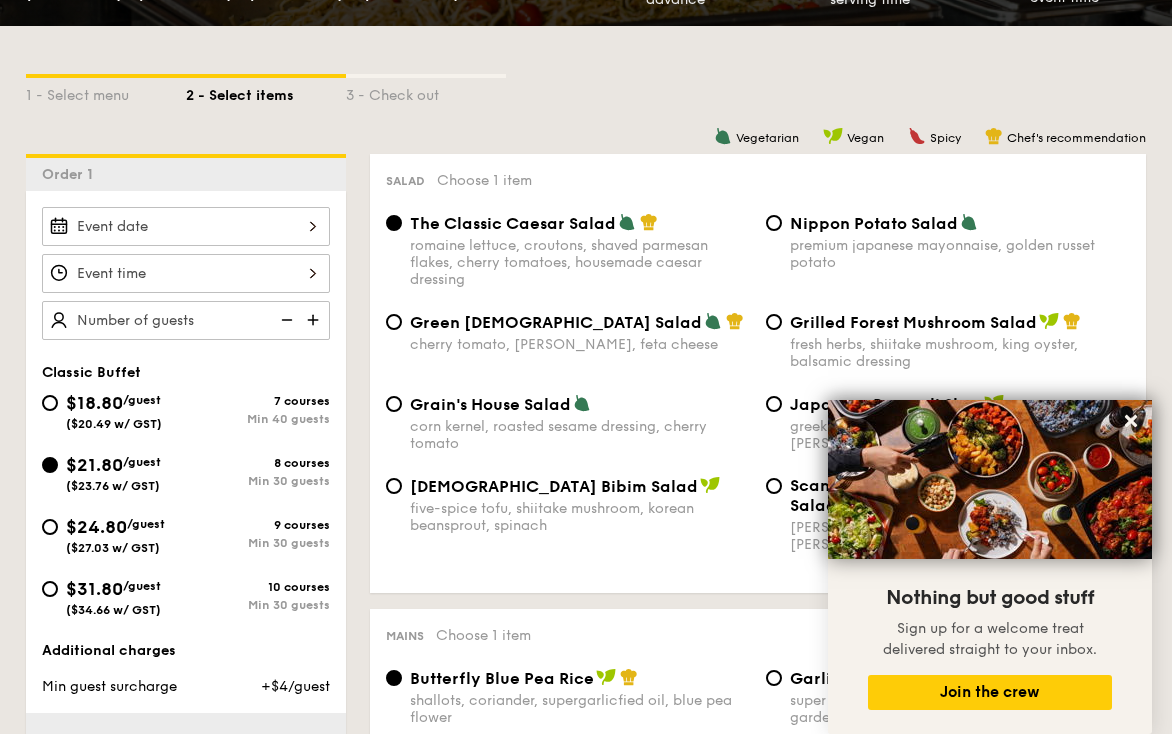 click on "$18.80
/guest
($20.49 w/ GST)" at bounding box center [114, 410] 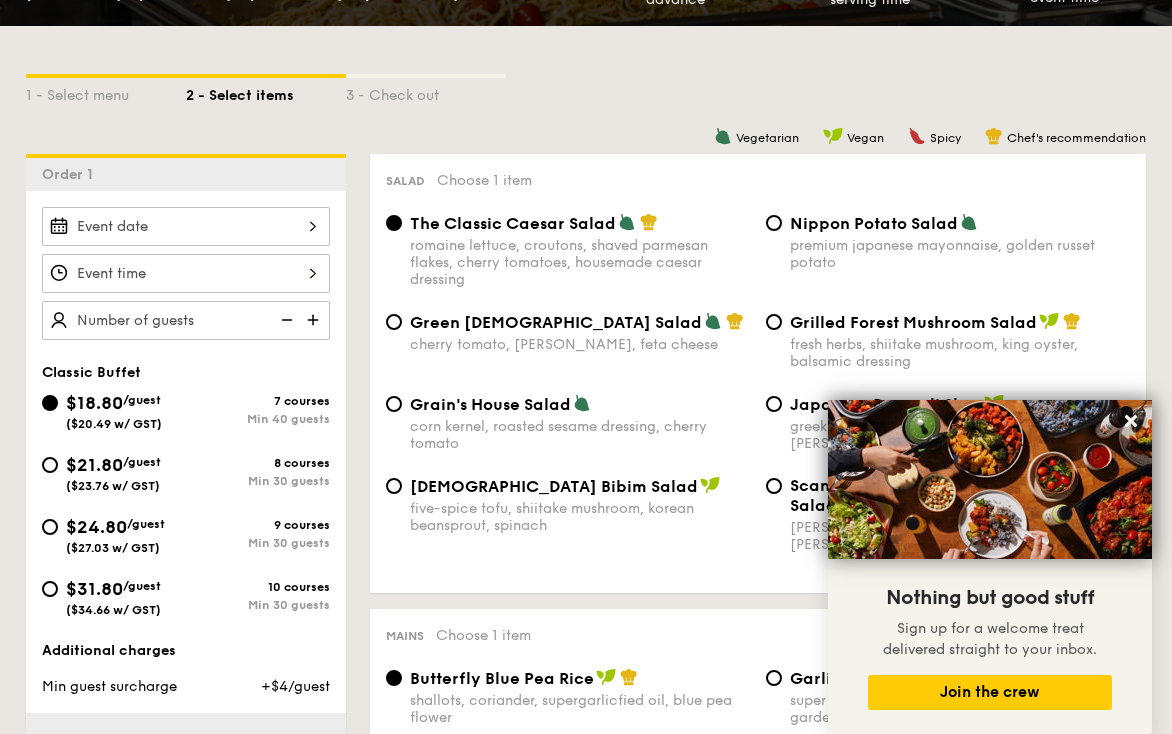 radio on "true" 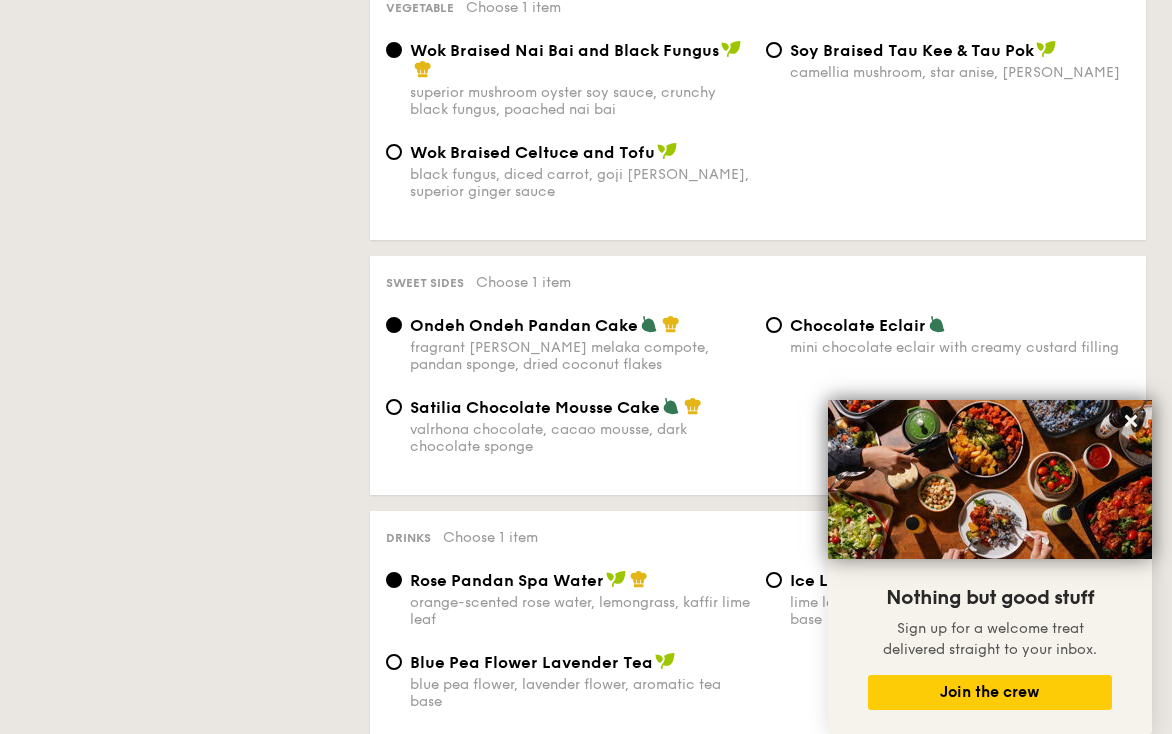 scroll, scrollTop: 334, scrollLeft: 0, axis: vertical 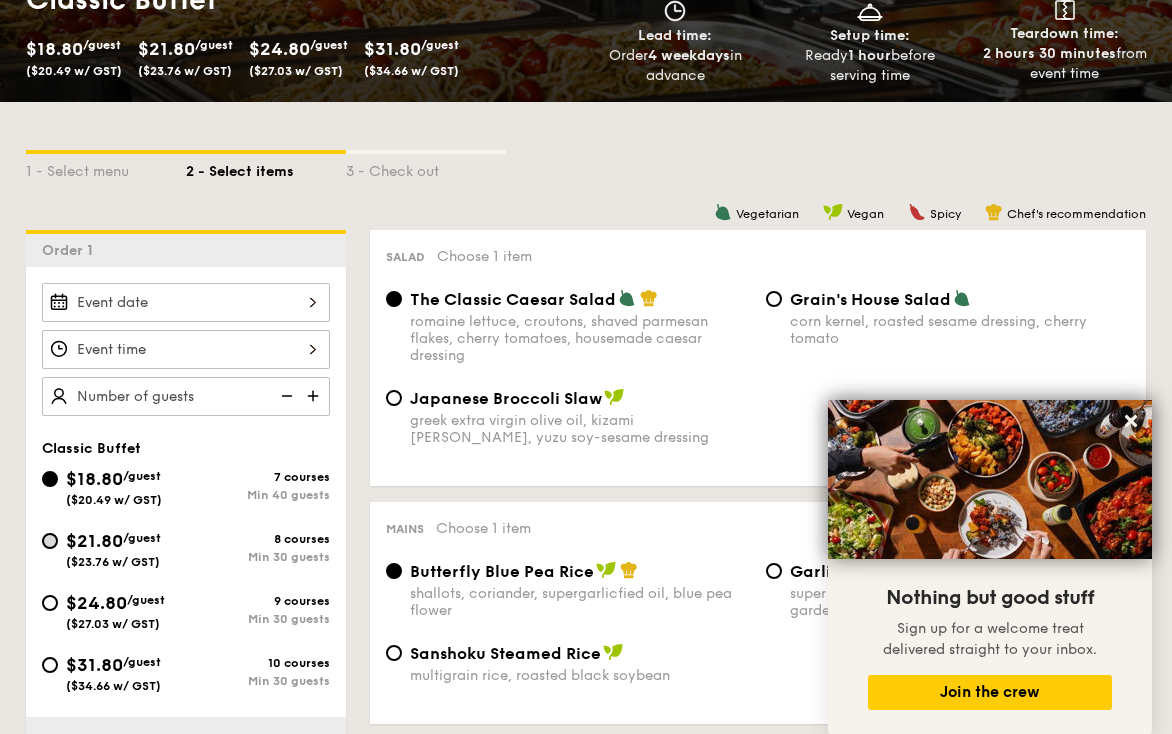 click on "$21.80
/guest
($23.76 w/ GST)
8 courses
Min 30 guests" at bounding box center [50, 541] 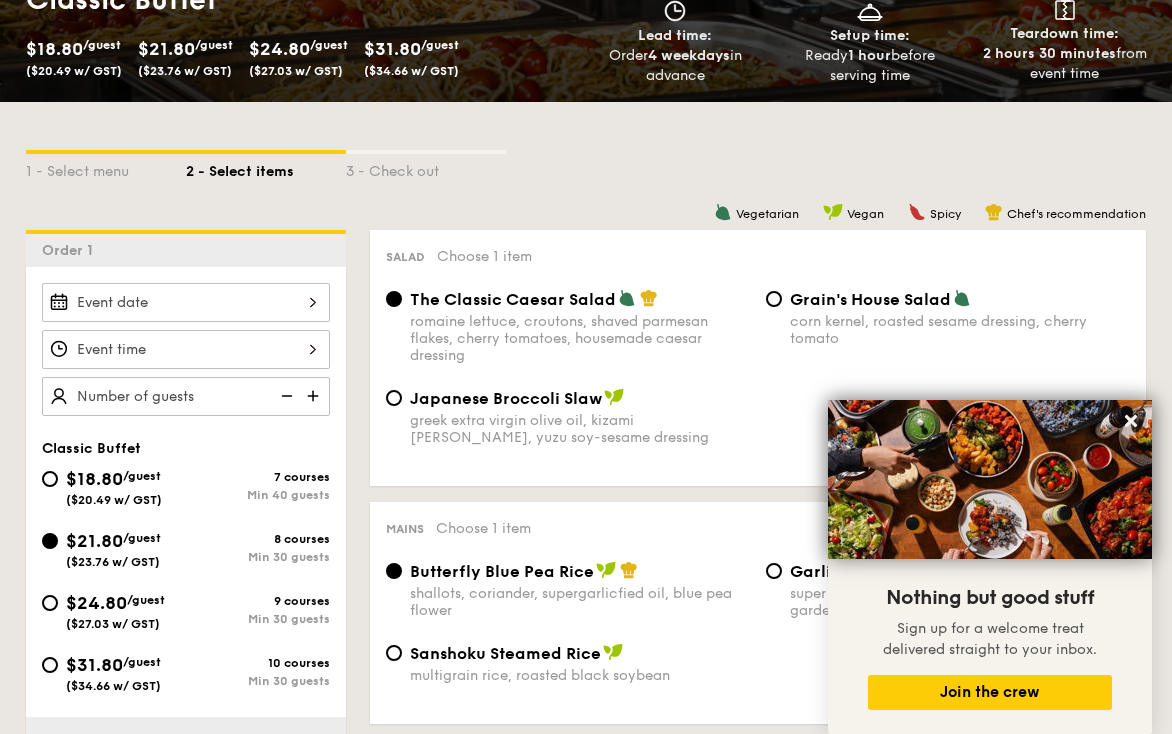 radio on "true" 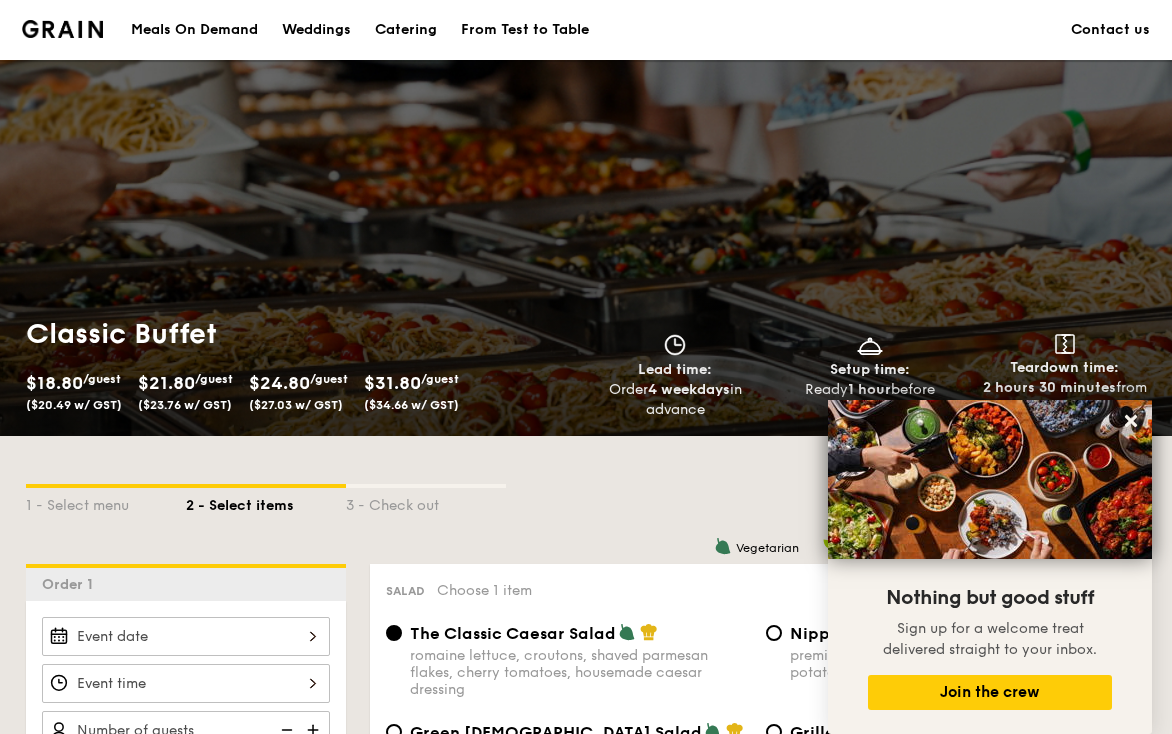 scroll, scrollTop: 372, scrollLeft: 0, axis: vertical 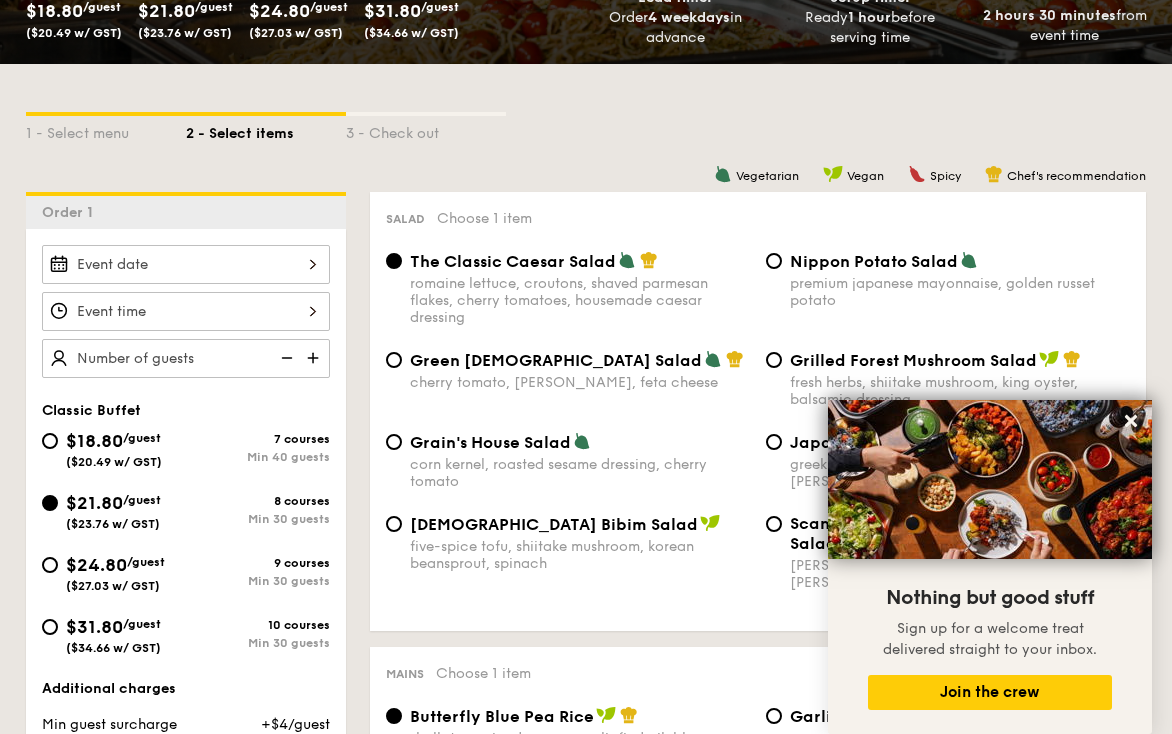 click on "$18.80
/guest
($20.49 w/ GST)
7 courses
Min 40 guests" at bounding box center [186, 454] 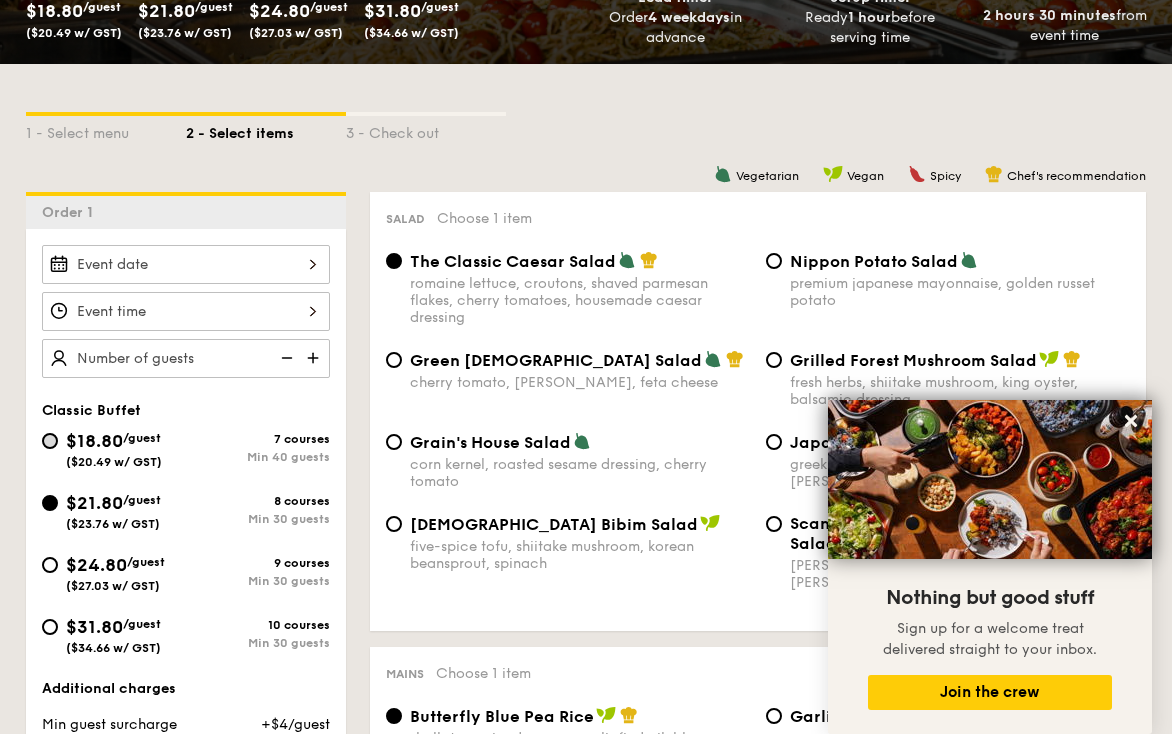 click on "$18.80
/guest
($20.49 w/ GST)
7 courses
Min 40 guests" at bounding box center (50, 441) 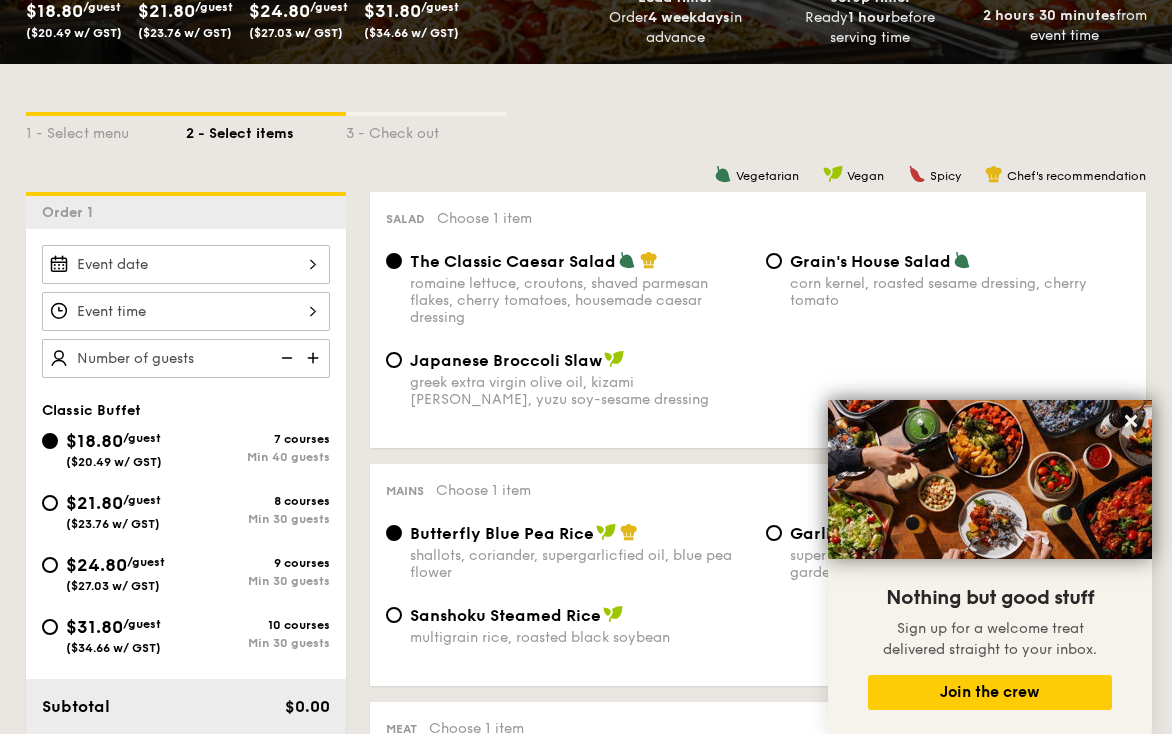 radio on "true" 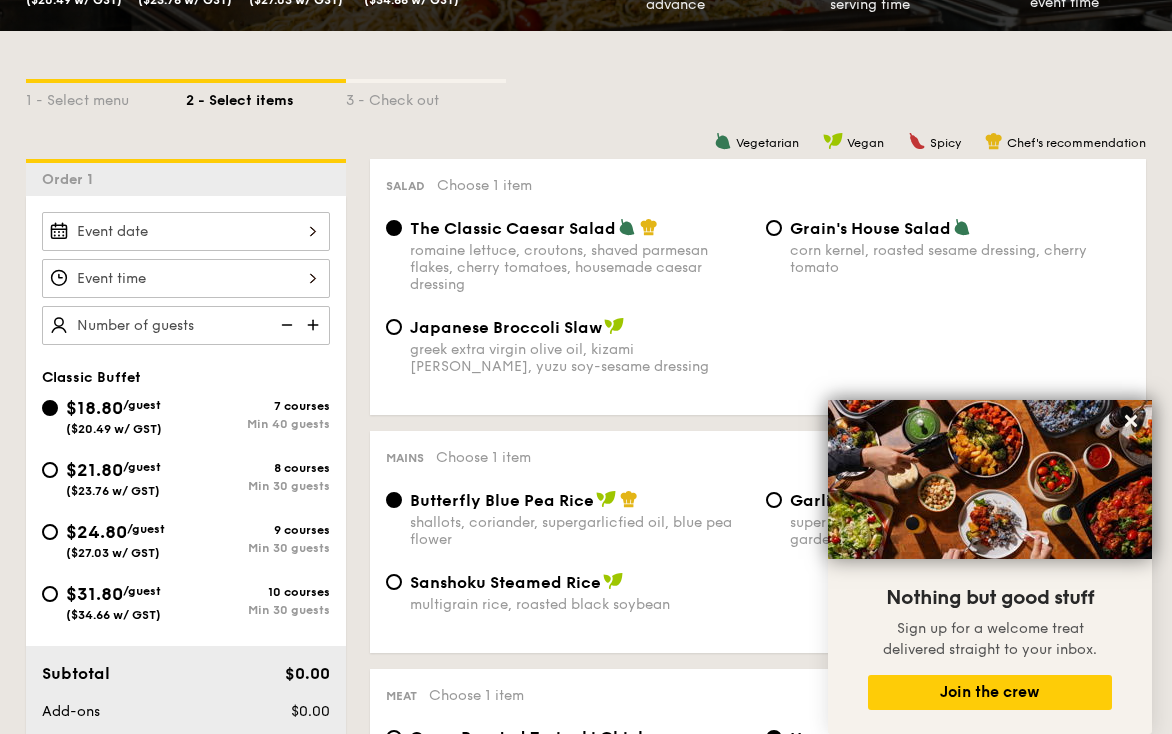 scroll, scrollTop: 419, scrollLeft: 1, axis: both 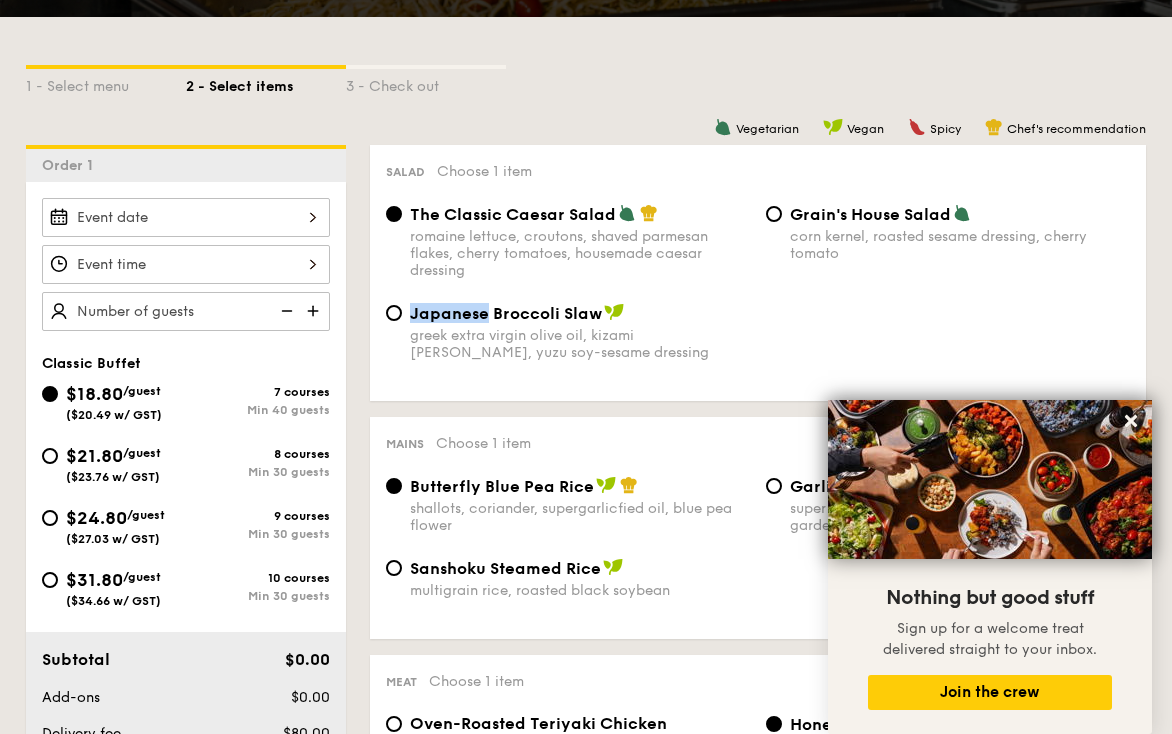 click on "Japanese Broccoli Slaw greek extra virgin olive oil, kizami nori, ginger, yuzu soy-sesame dressing" at bounding box center (758, 344) 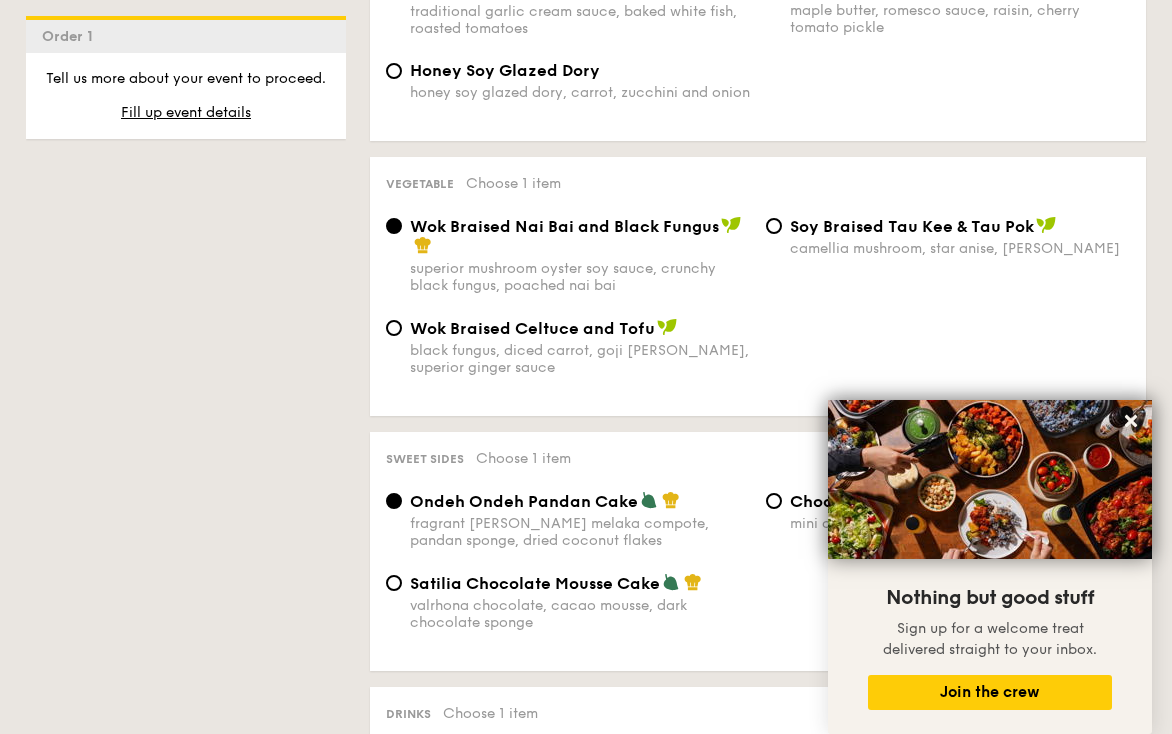 scroll, scrollTop: 1413, scrollLeft: 0, axis: vertical 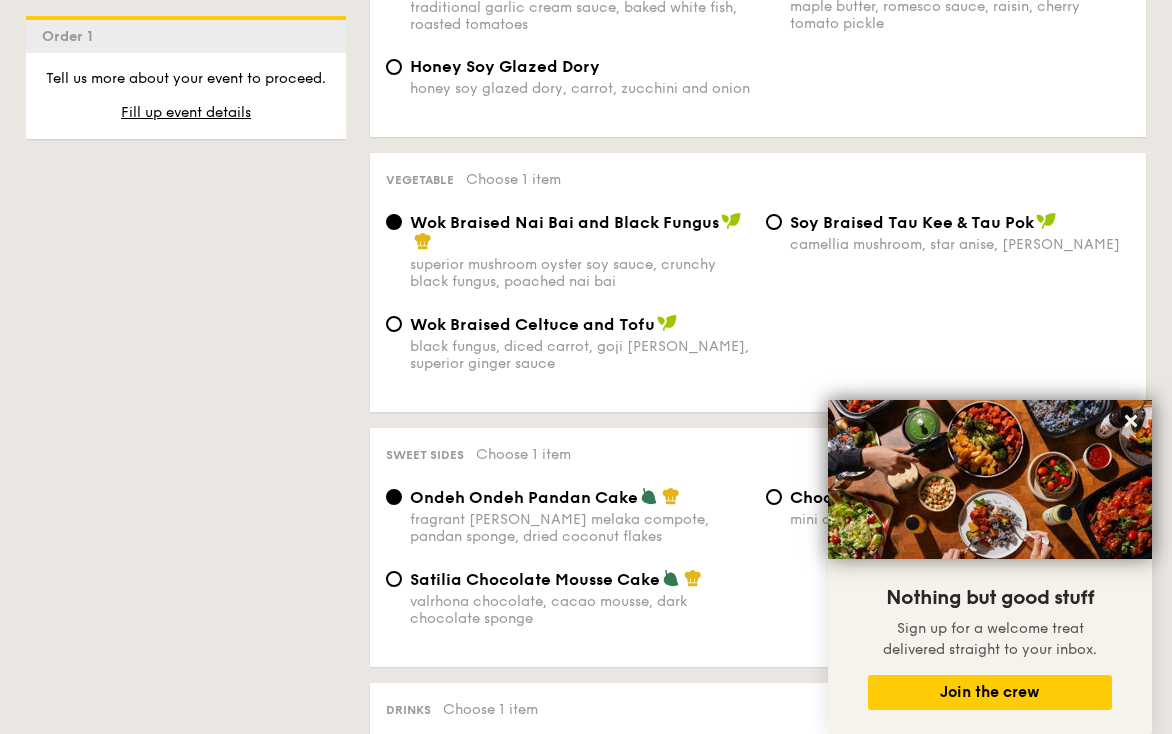 click on "1 - Select menu
2 - Select items
3 - Check out
Order 1
Classic Buffet
$18.80
/guest
($20.49 w/ GST)
7 courses
Min 40 guests
$21.80
/guest
($23.76 w/ GST)
8 courses
Min 30 guests
$24.80
/guest
($27.03 w/ GST)
9 courses
Min 30 guests
$31.80
/guest
($34.66 w/ GST)
10 courses
Min 30 guests
Subtotal
$0.00
Add-ons
$0.00
Delivery fee
$80.00
Total
$80.00
Total (w/ GST)
$87.20
+ Add another order
Go to checkout
+ Add another order
Vegetarian Vegan 0" at bounding box center (586, 279) 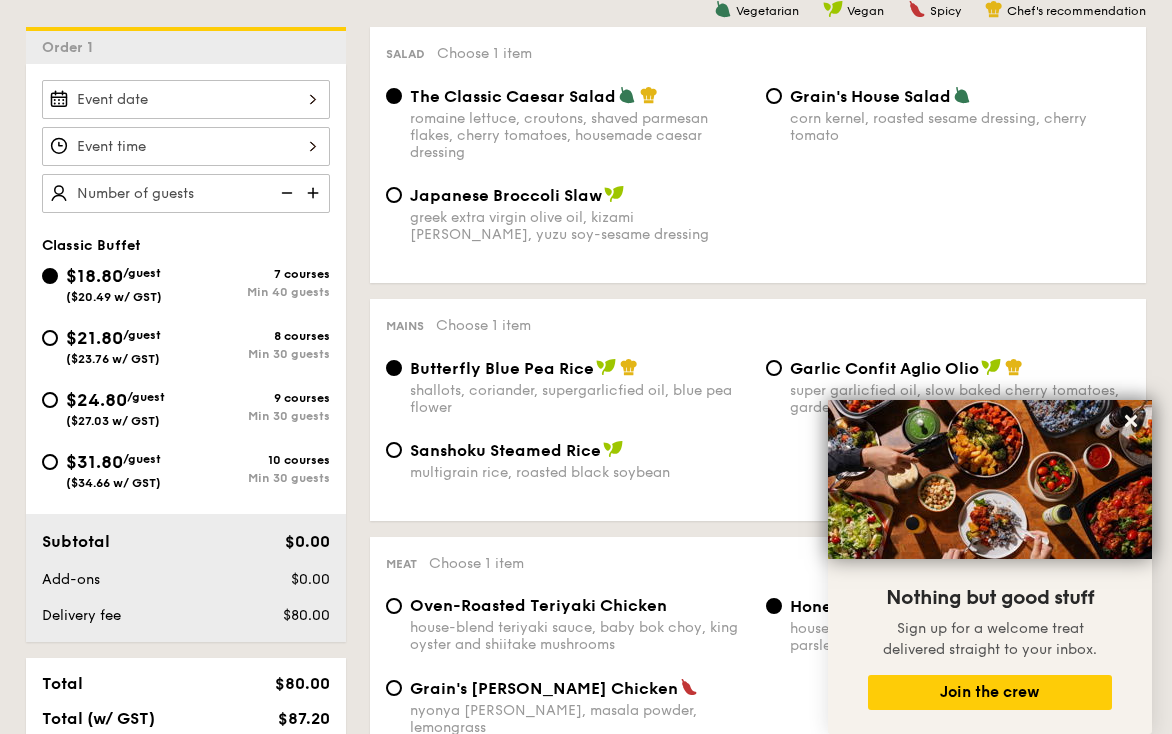 scroll, scrollTop: 537, scrollLeft: 0, axis: vertical 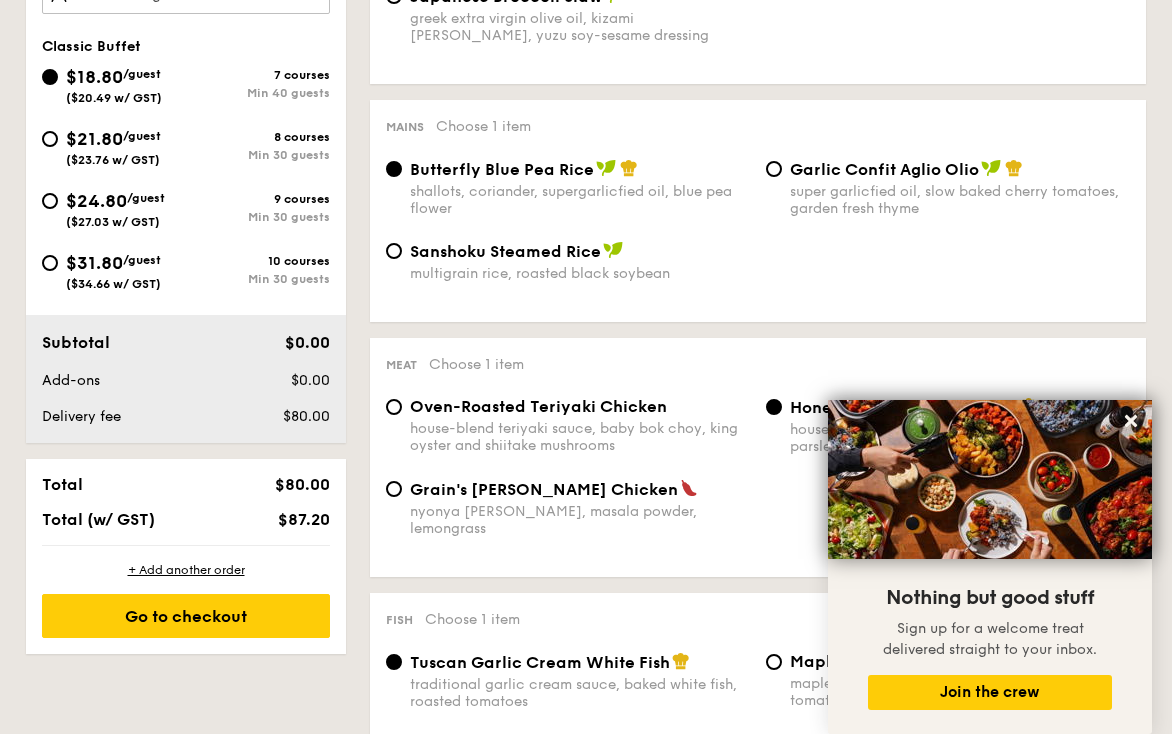 click on "Sanshoku Steamed Rice multigrain rice, roasted black soybean" at bounding box center (758, 273) 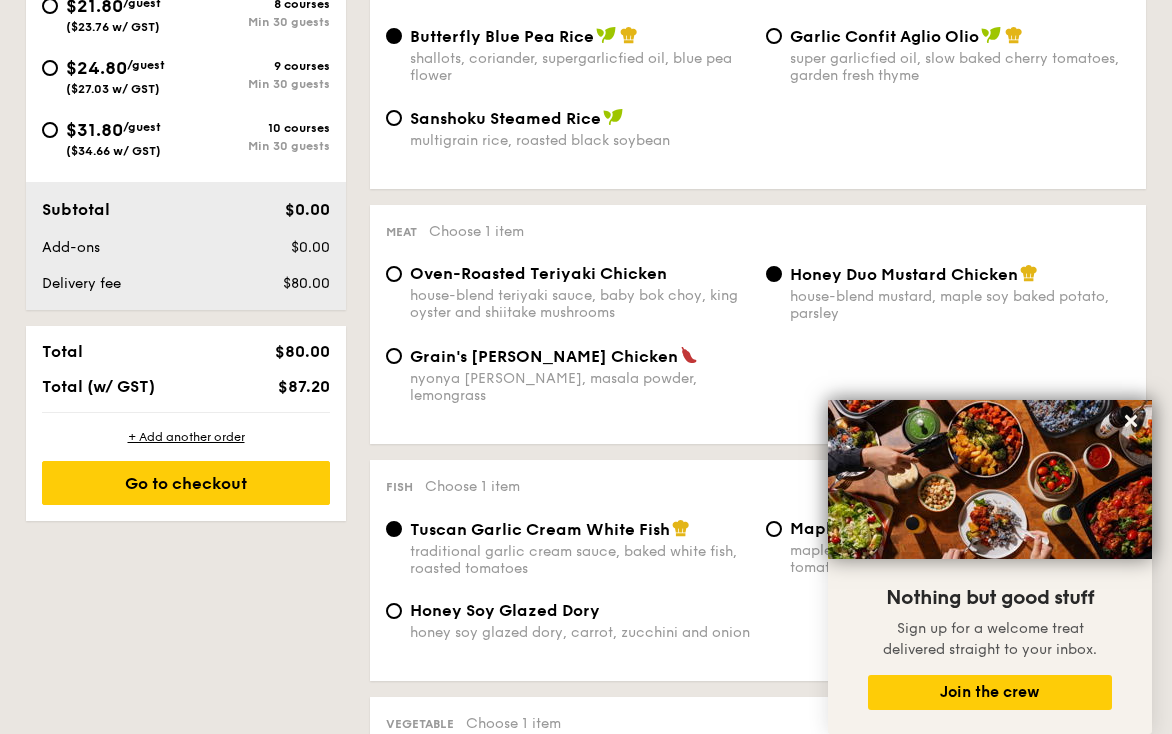 scroll, scrollTop: 1200, scrollLeft: 0, axis: vertical 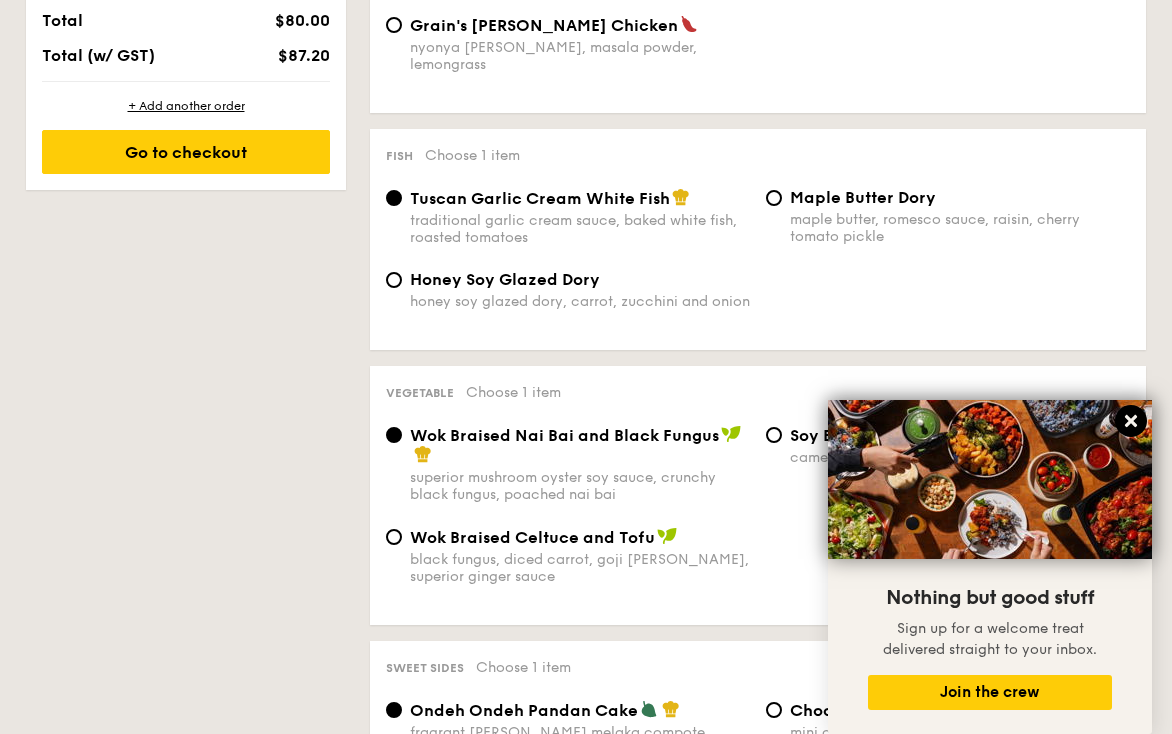 click 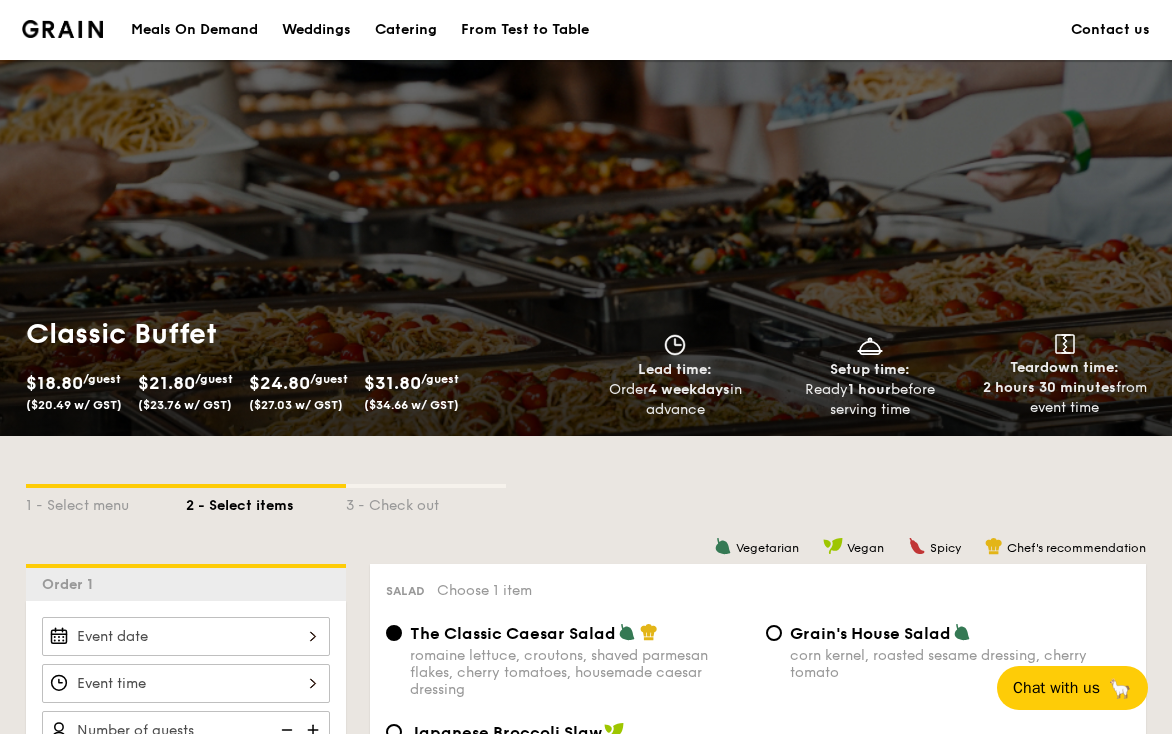 scroll, scrollTop: 726, scrollLeft: 0, axis: vertical 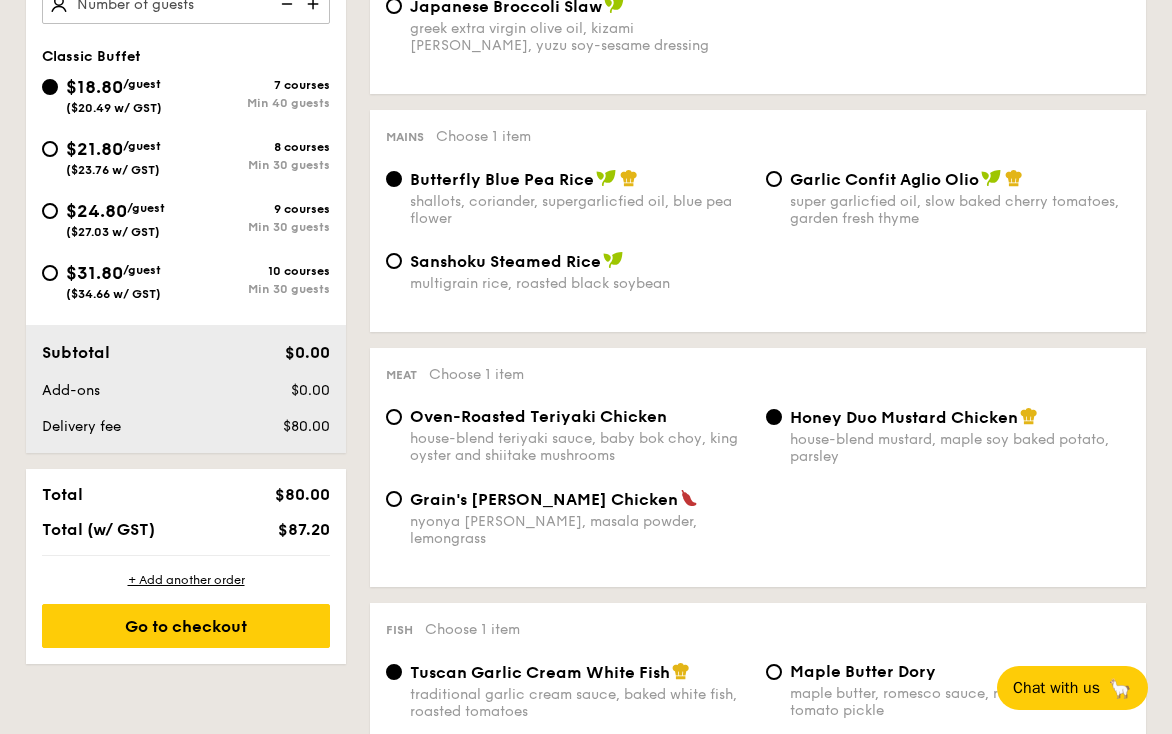 click on "$31.80
/guest
($34.66 w/ GST)" at bounding box center (113, 280) 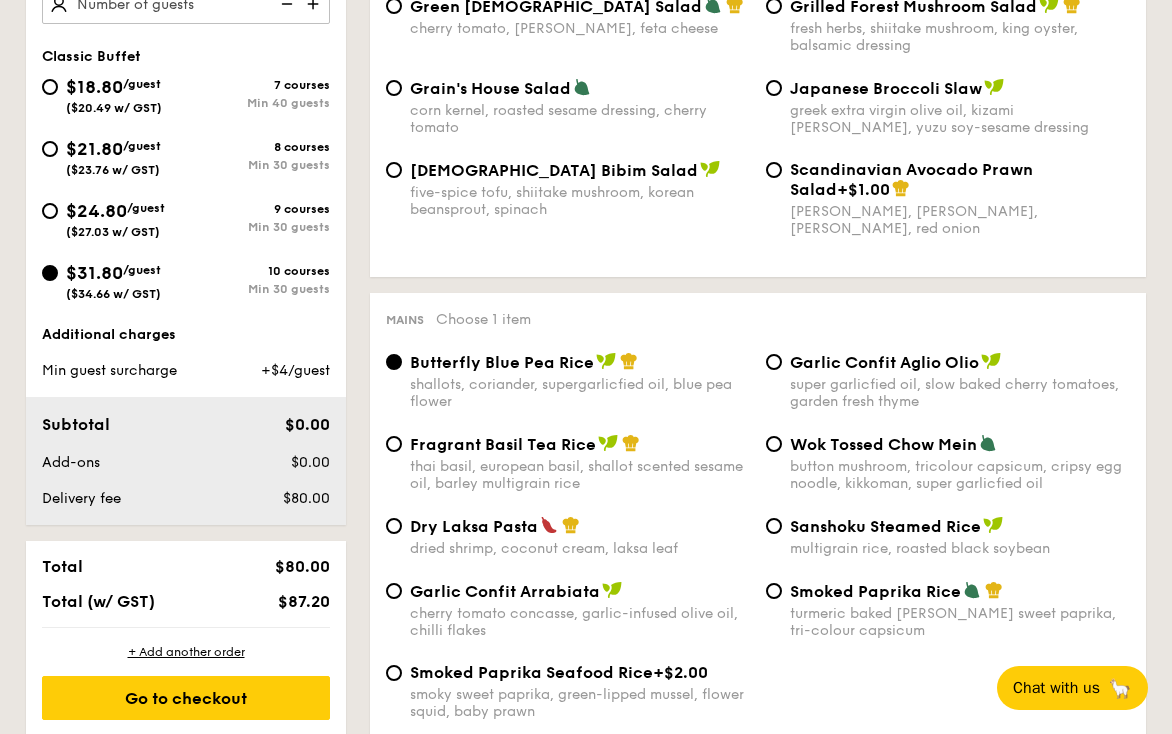radio on "true" 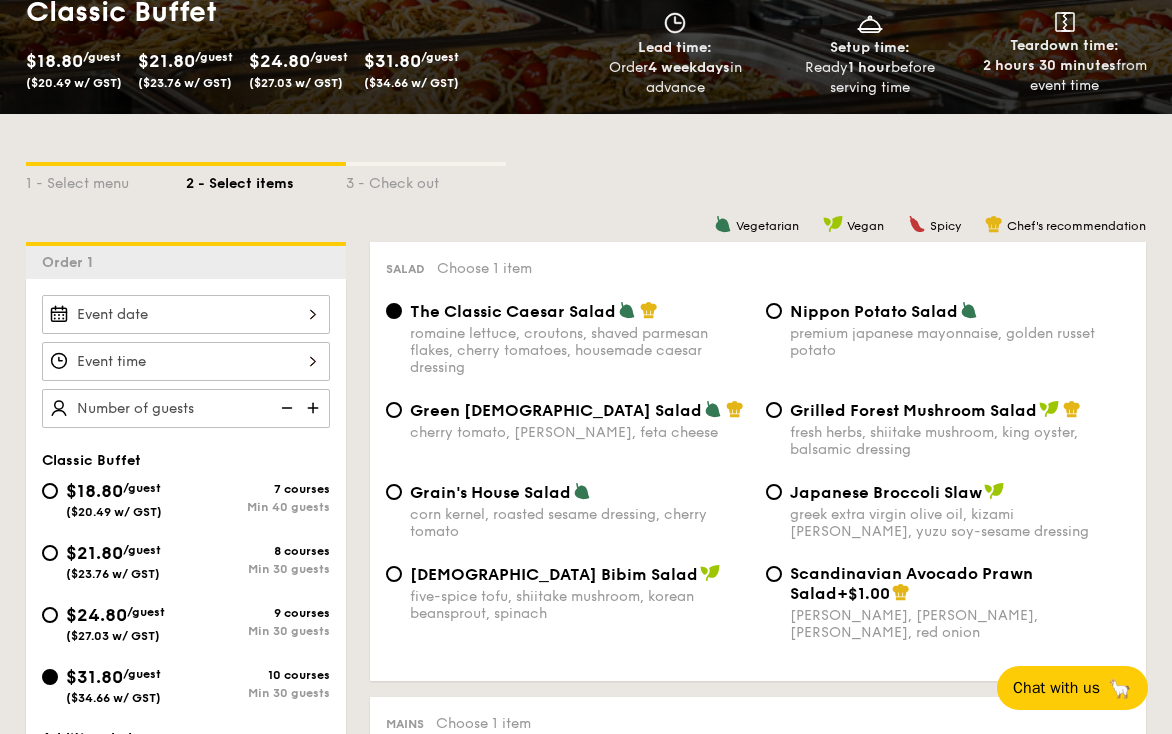 scroll, scrollTop: 318, scrollLeft: 0, axis: vertical 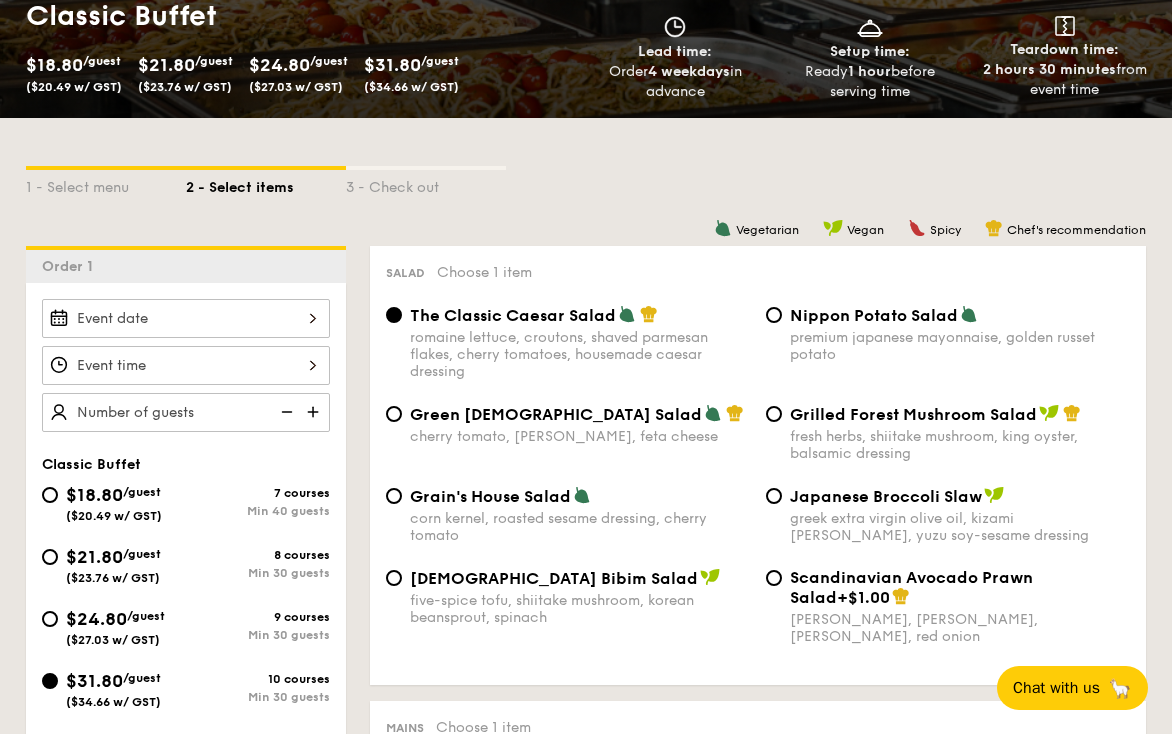 click on "8 courses
Min 30 guests" at bounding box center (258, 564) 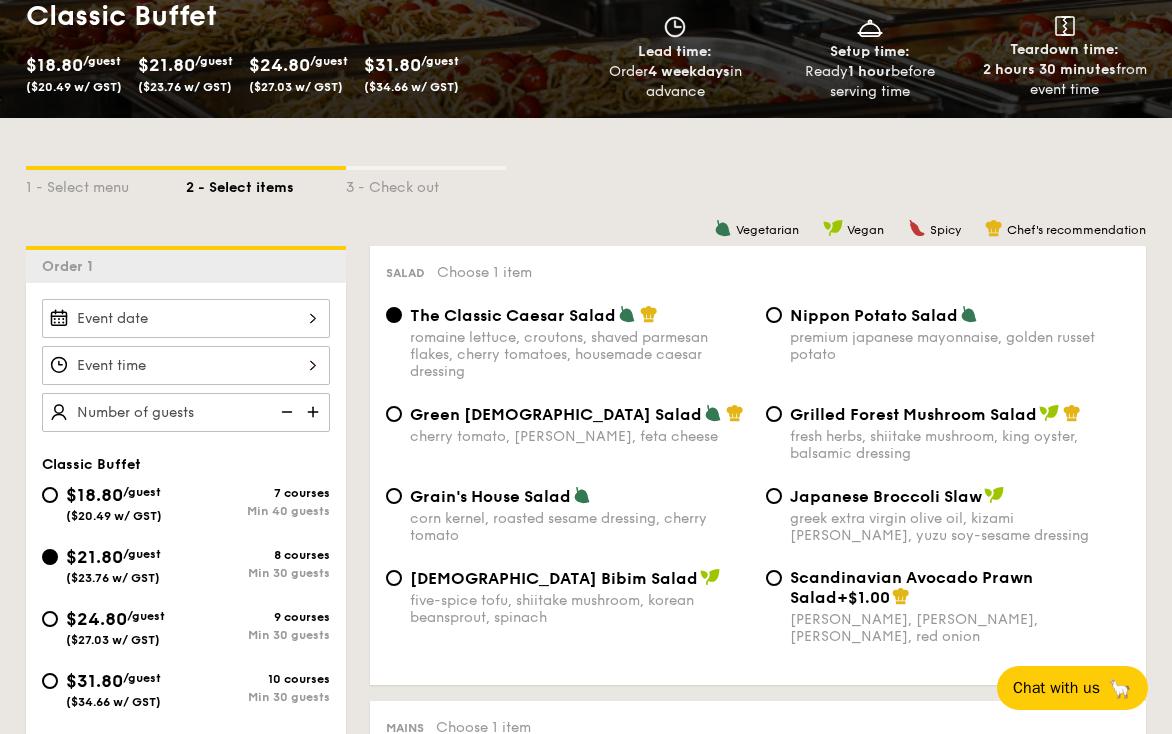 radio on "true" 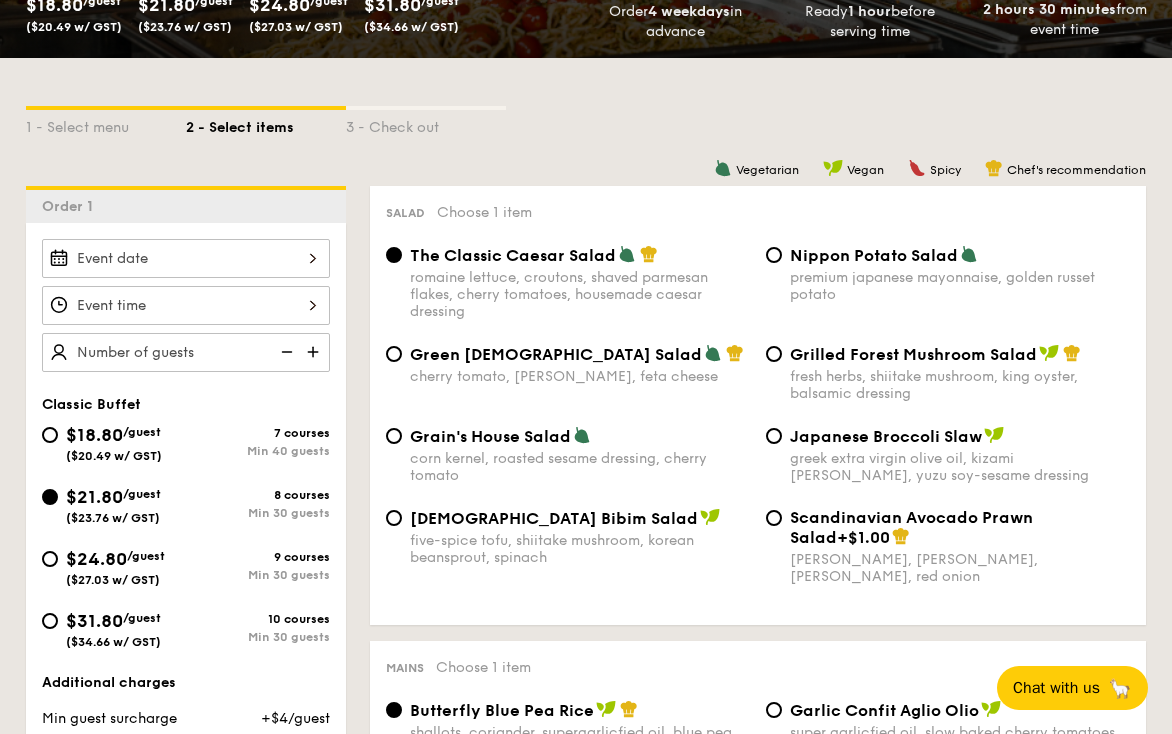 scroll, scrollTop: 530, scrollLeft: 0, axis: vertical 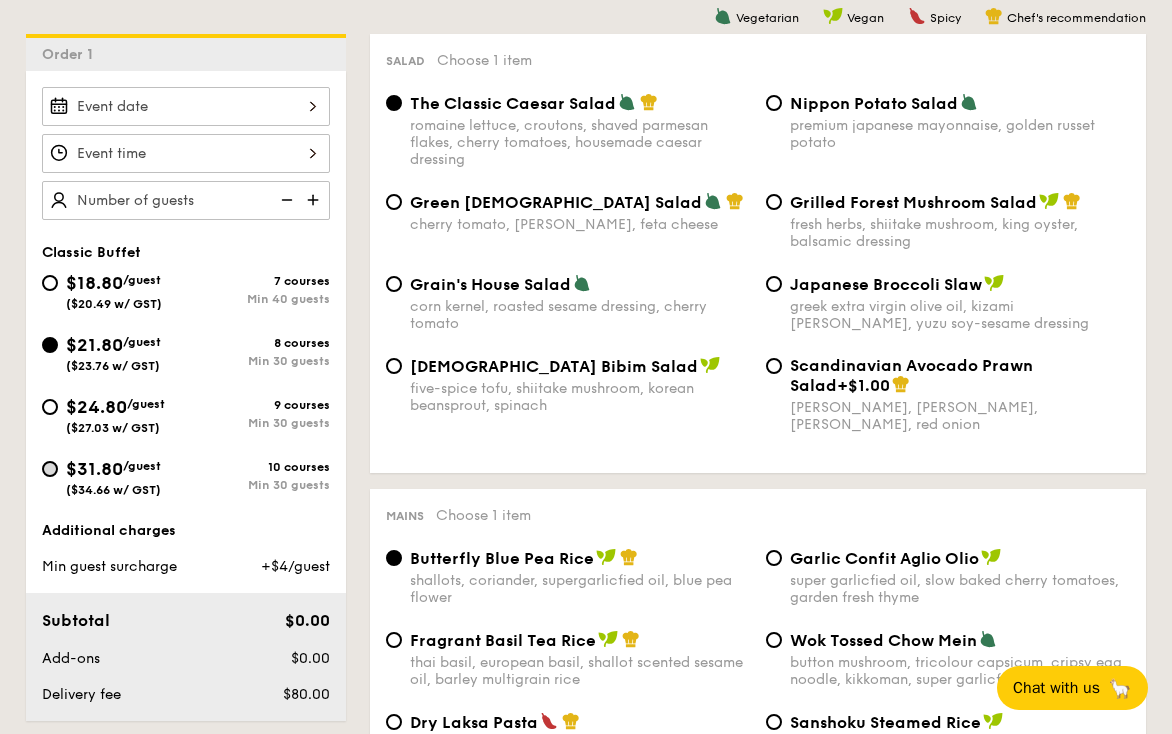 click on "$31.80
/guest
($34.66 w/ GST)
10 courses
Min 30 guests" at bounding box center (50, 469) 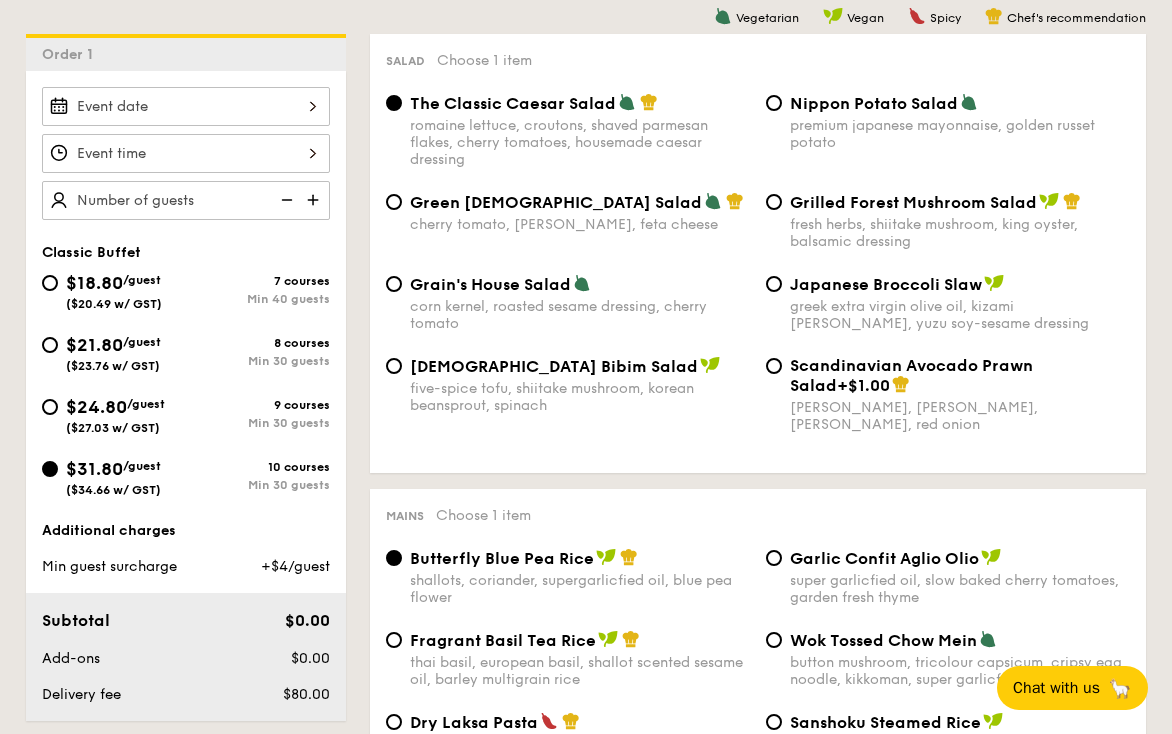 radio on "true" 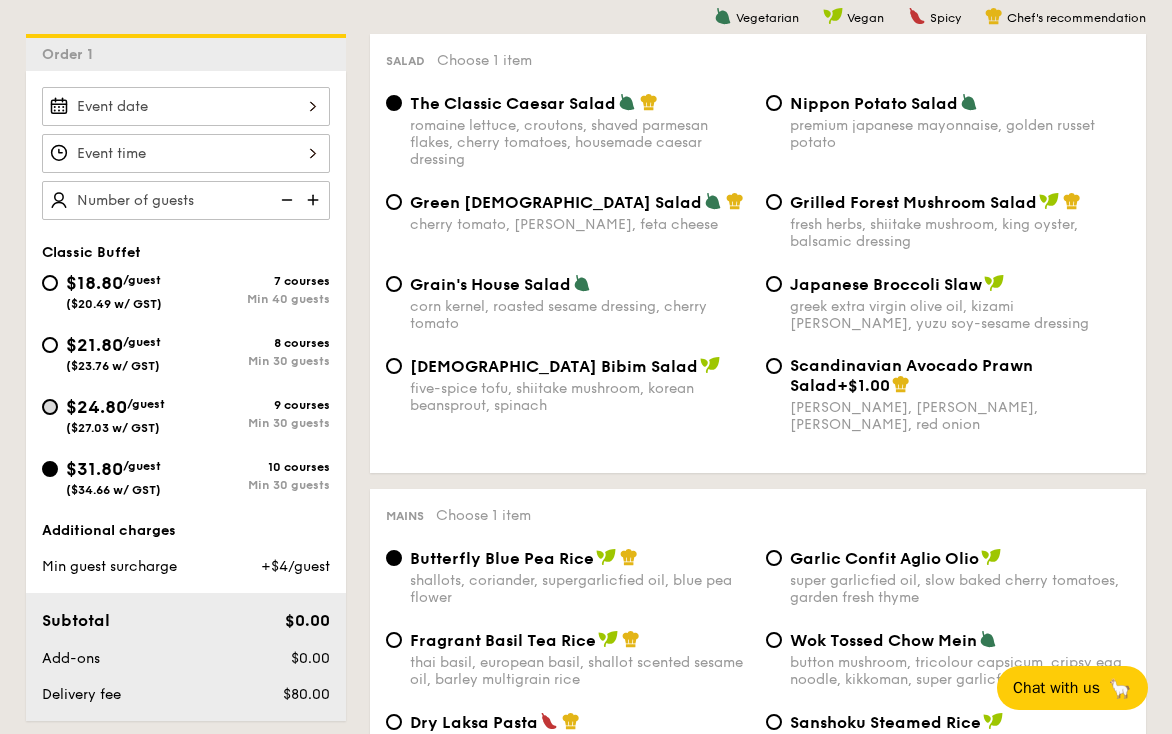 click on "$24.80
/guest
($27.03 w/ GST)
9 courses
Min 30 guests" at bounding box center [50, 407] 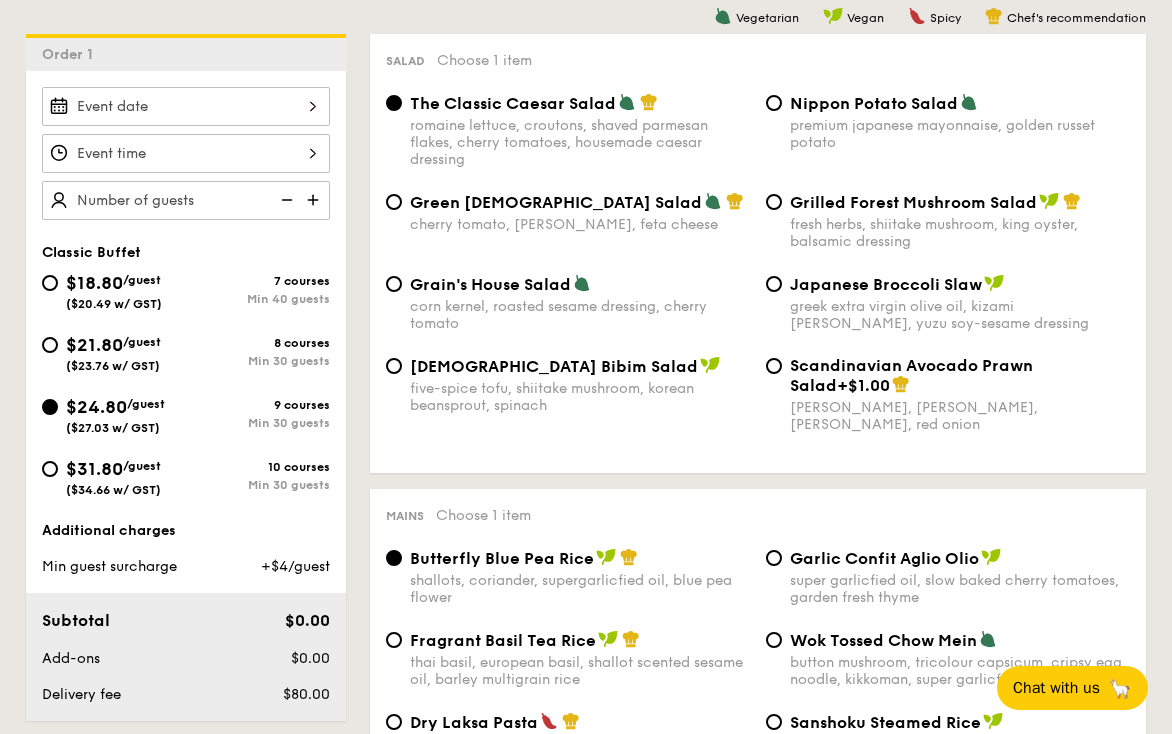 radio on "true" 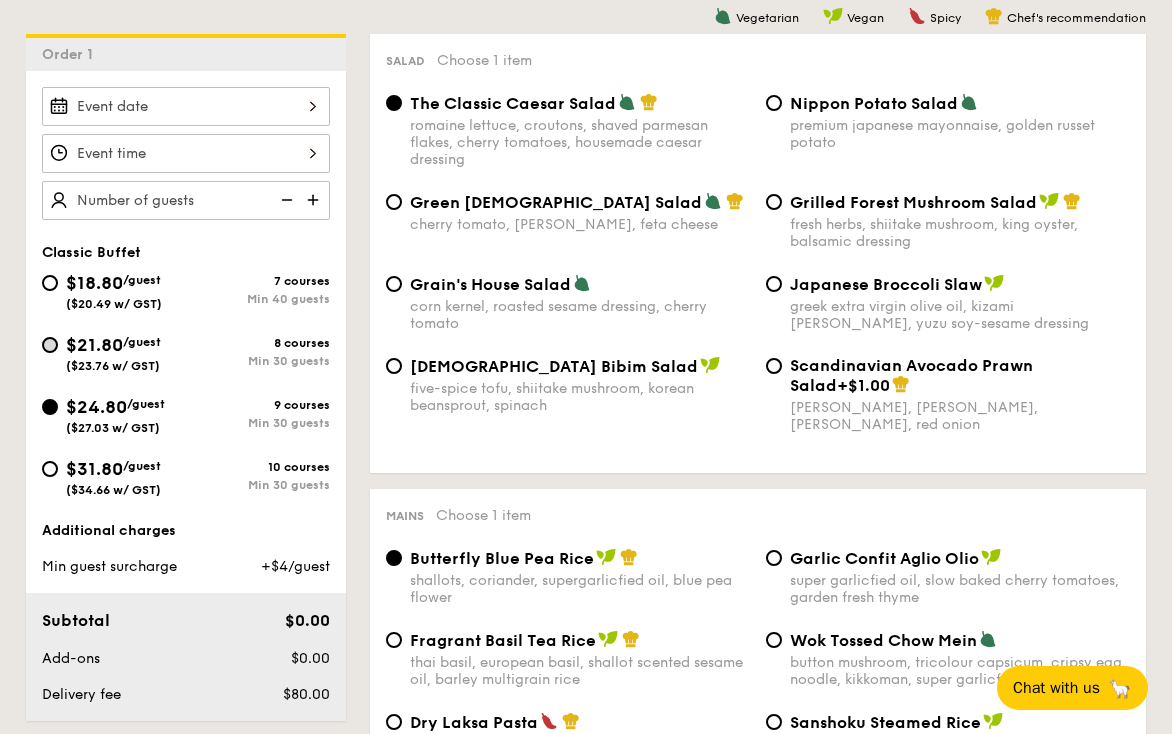 click on "$21.80
/guest
($23.76 w/ GST)
8 courses
Min 30 guests" at bounding box center [50, 345] 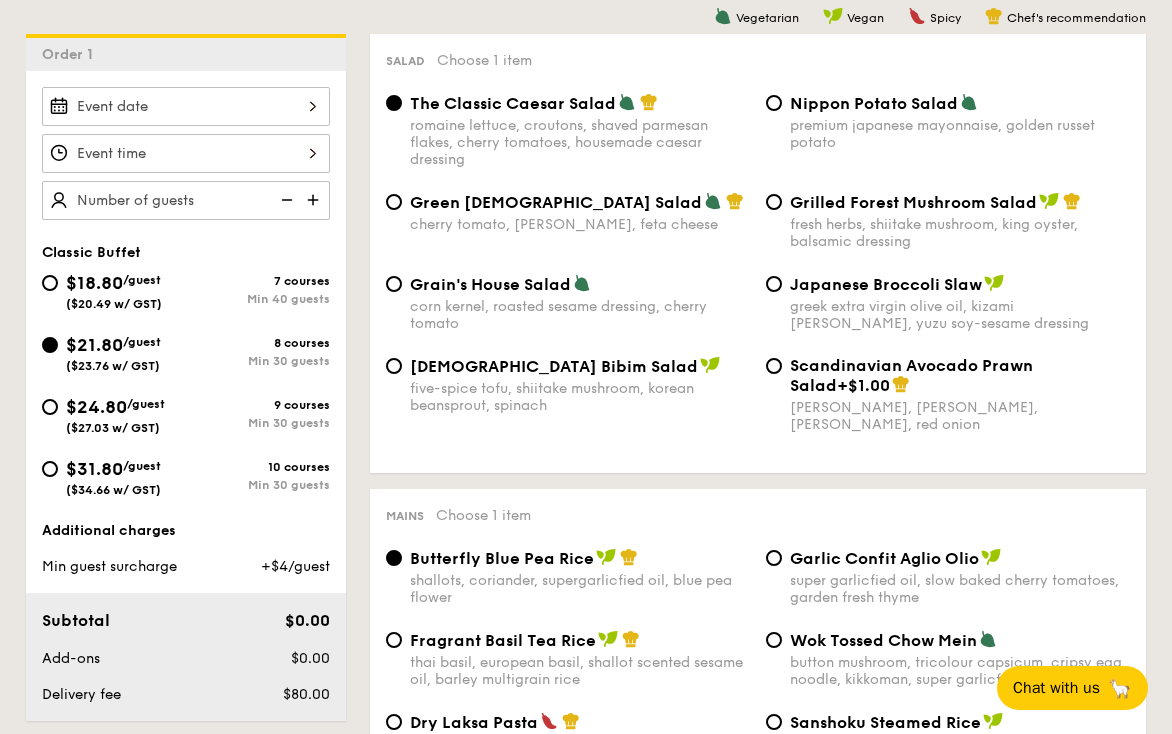 radio on "true" 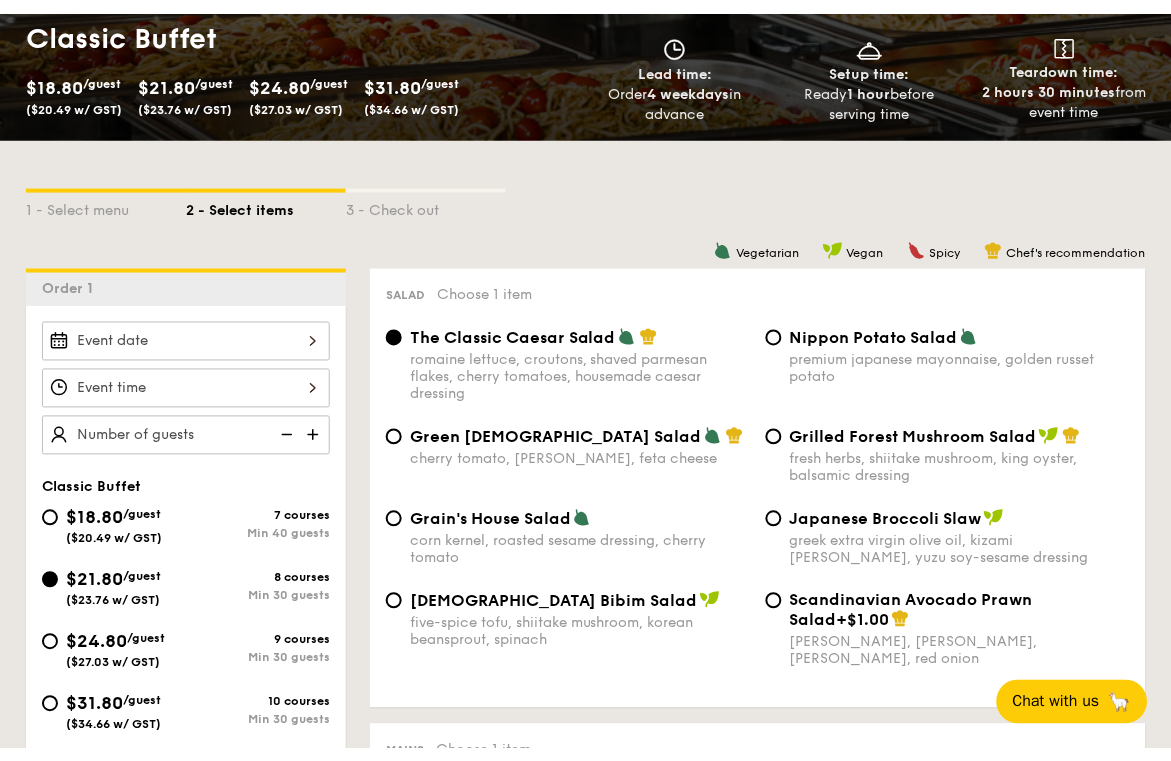 scroll, scrollTop: 348, scrollLeft: 0, axis: vertical 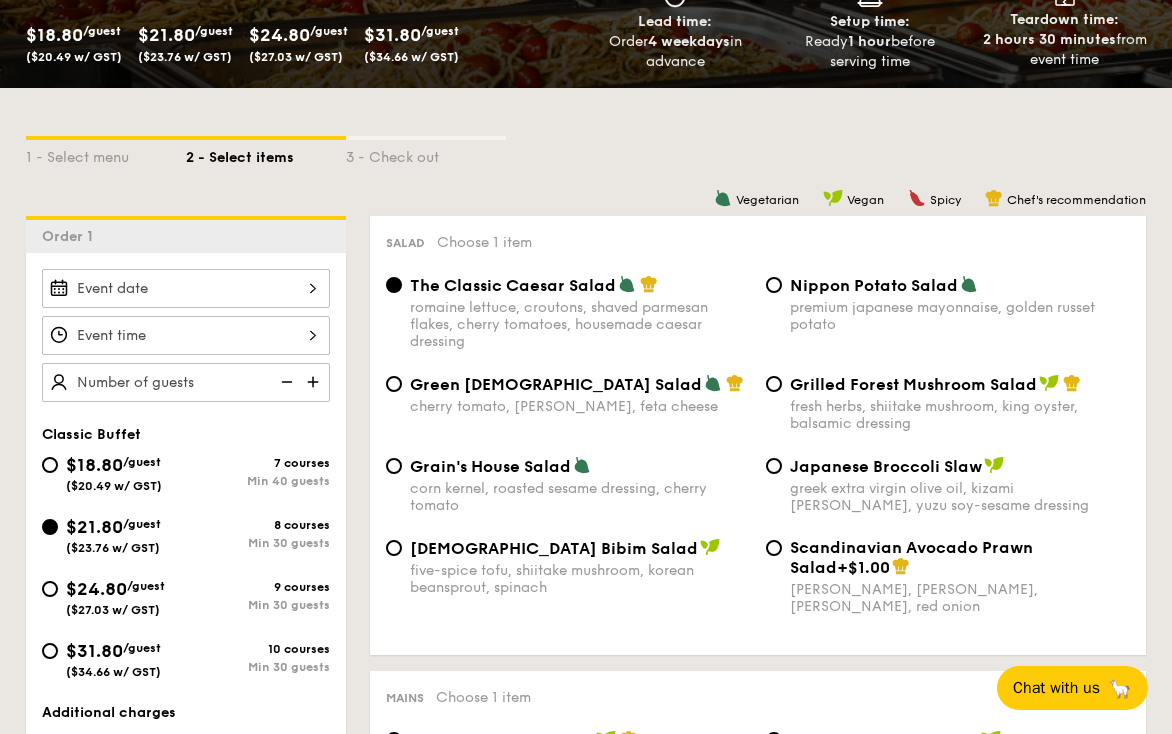 drag, startPoint x: 338, startPoint y: 544, endPoint x: 68, endPoint y: 527, distance: 270.53467 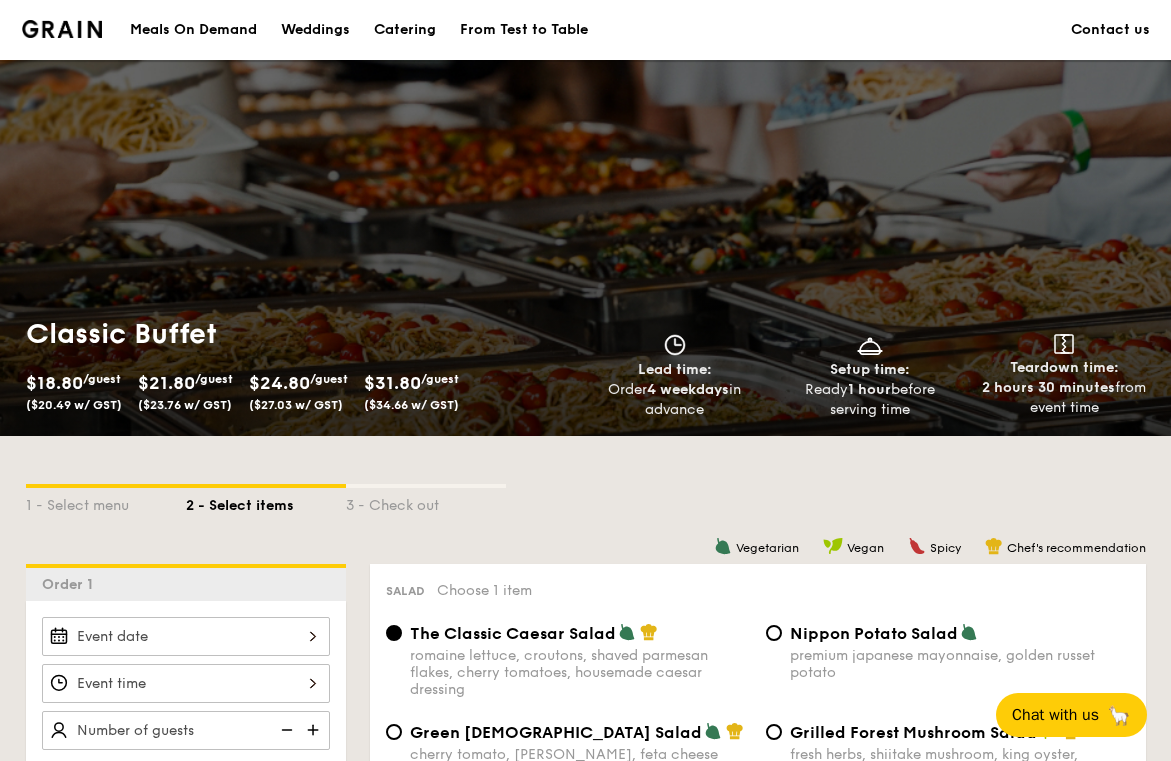 scroll, scrollTop: 377, scrollLeft: 0, axis: vertical 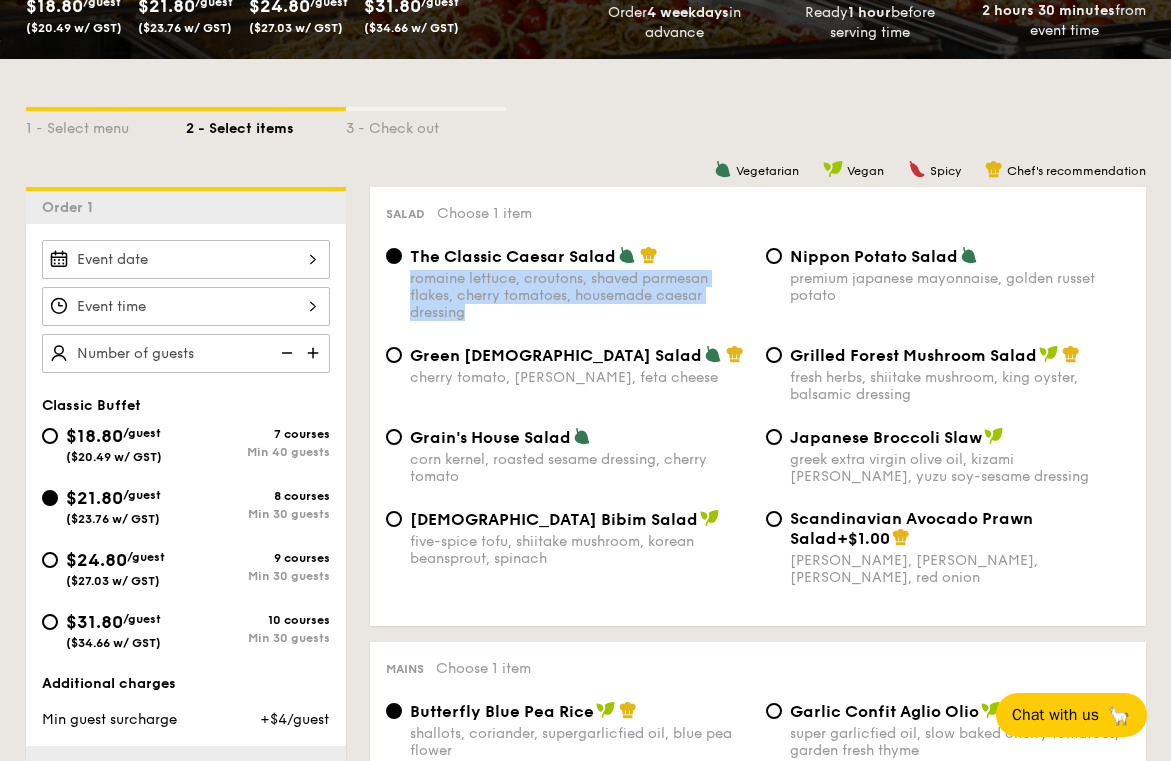 drag, startPoint x: 523, startPoint y: 310, endPoint x: 410, endPoint y: 280, distance: 116.9145 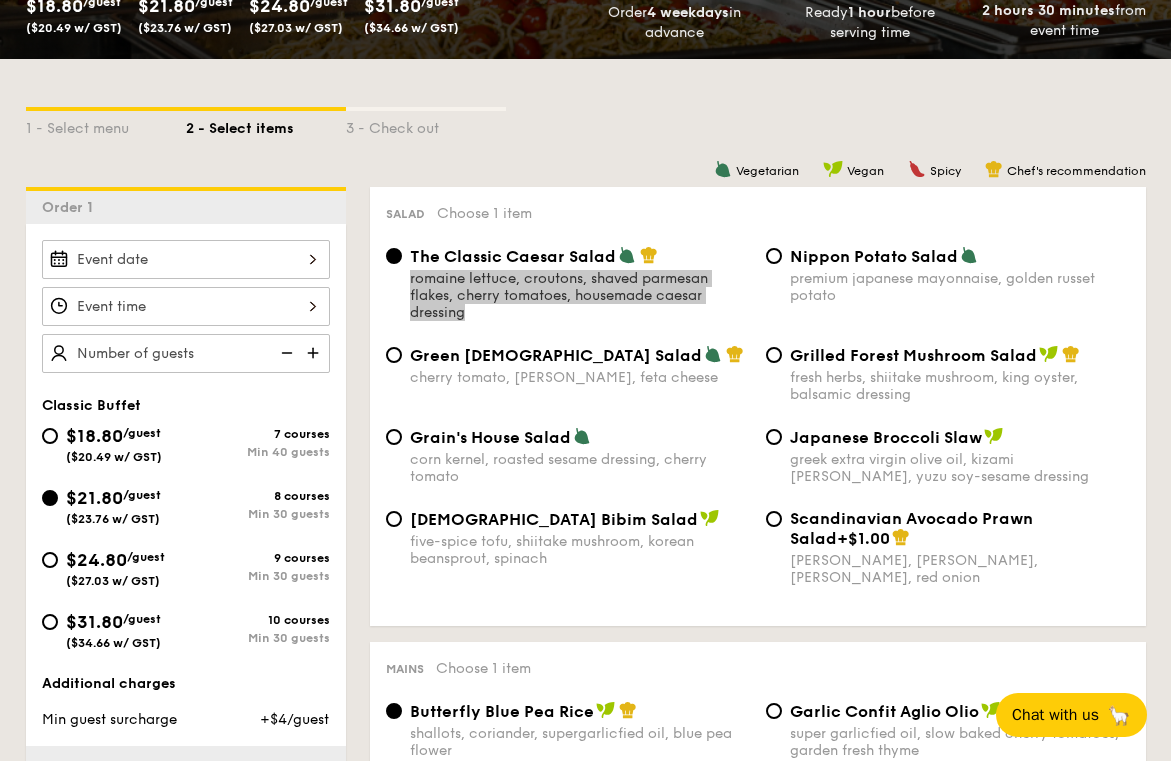 drag, startPoint x: 1162, startPoint y: 11, endPoint x: 428, endPoint y: 314, distance: 794.08124 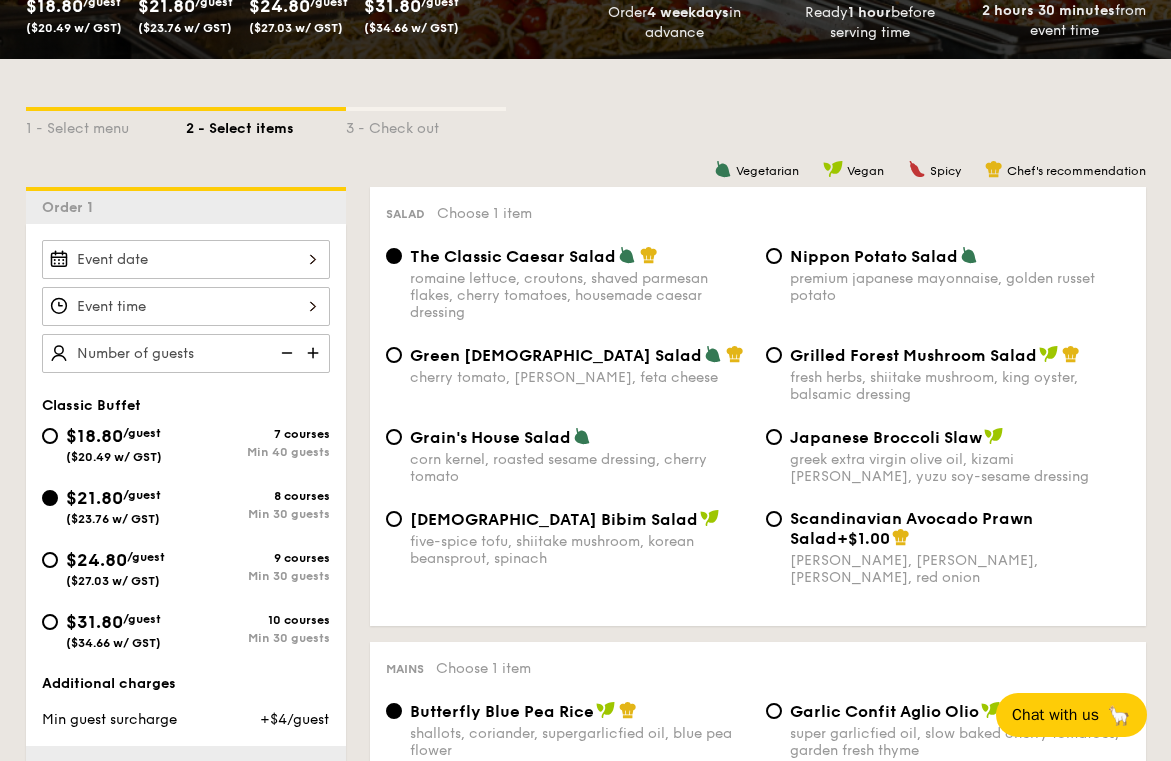 click on "Nippon Potato Salad" at bounding box center (874, 256) 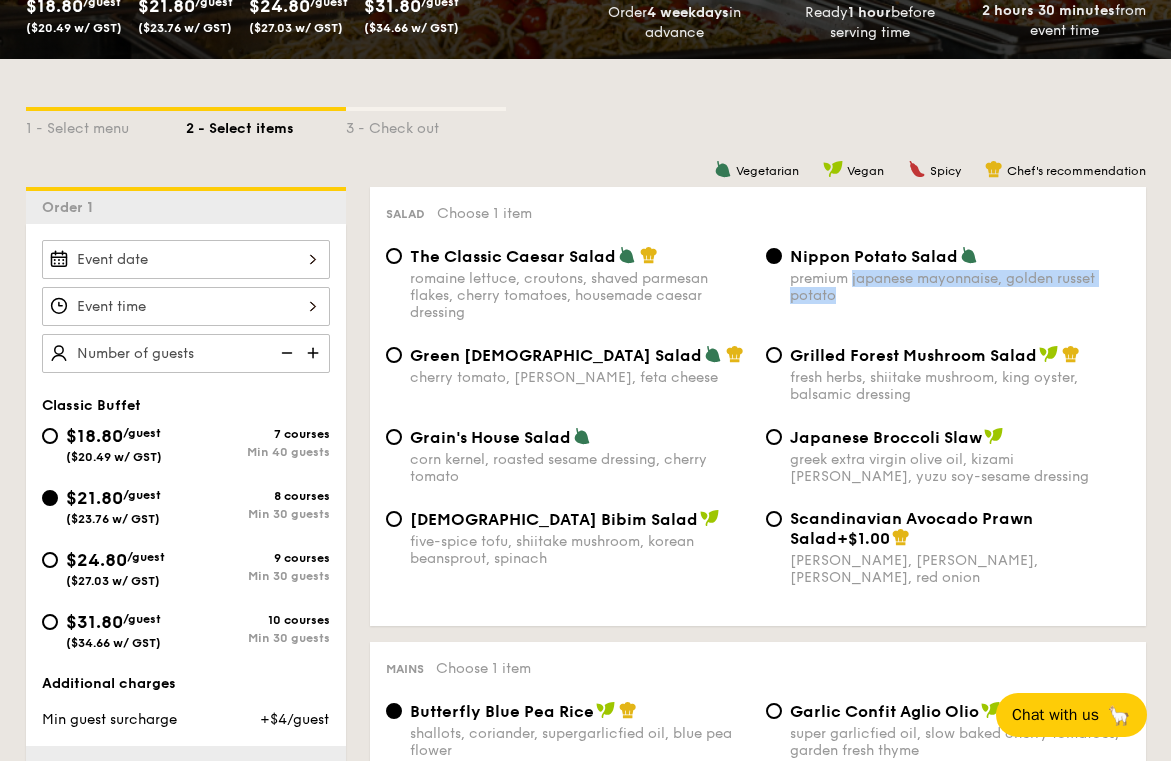drag, startPoint x: 843, startPoint y: 291, endPoint x: 852, endPoint y: 283, distance: 12.0415945 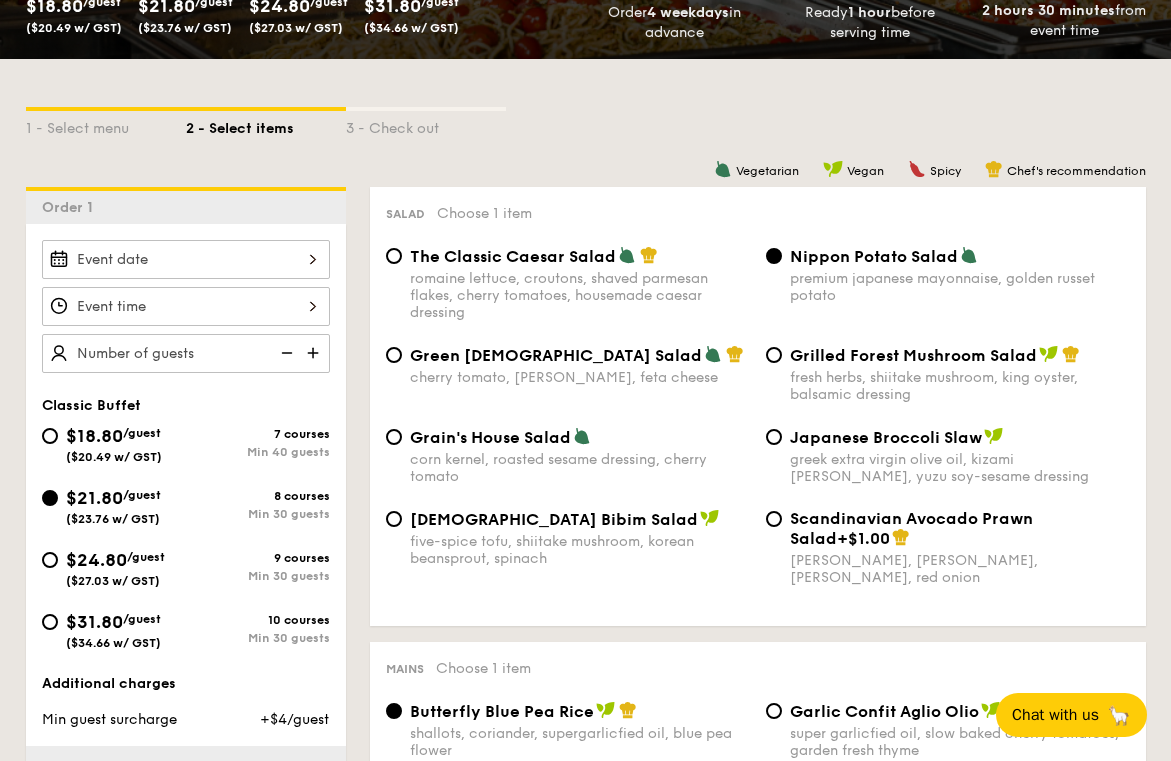 click on "fresh herbs, shiitake mushroom, king oyster, balsamic dressing" at bounding box center [960, 386] 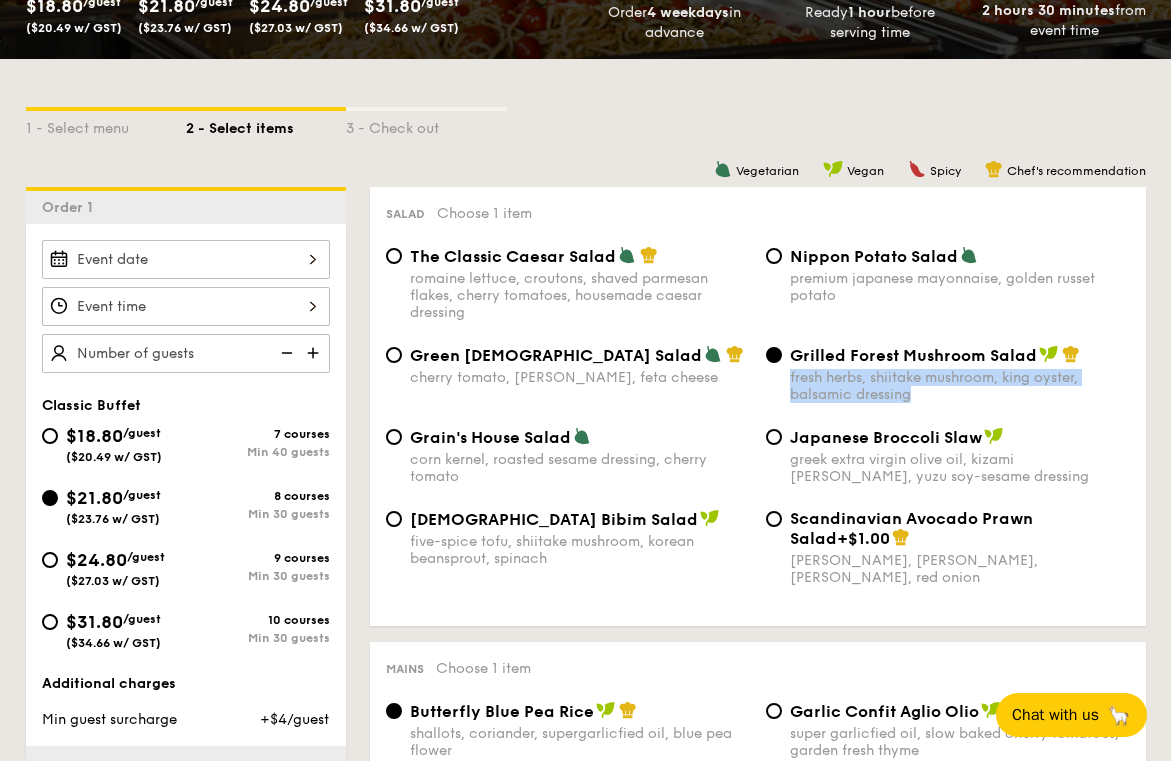 drag, startPoint x: 935, startPoint y: 399, endPoint x: 791, endPoint y: 383, distance: 144.88617 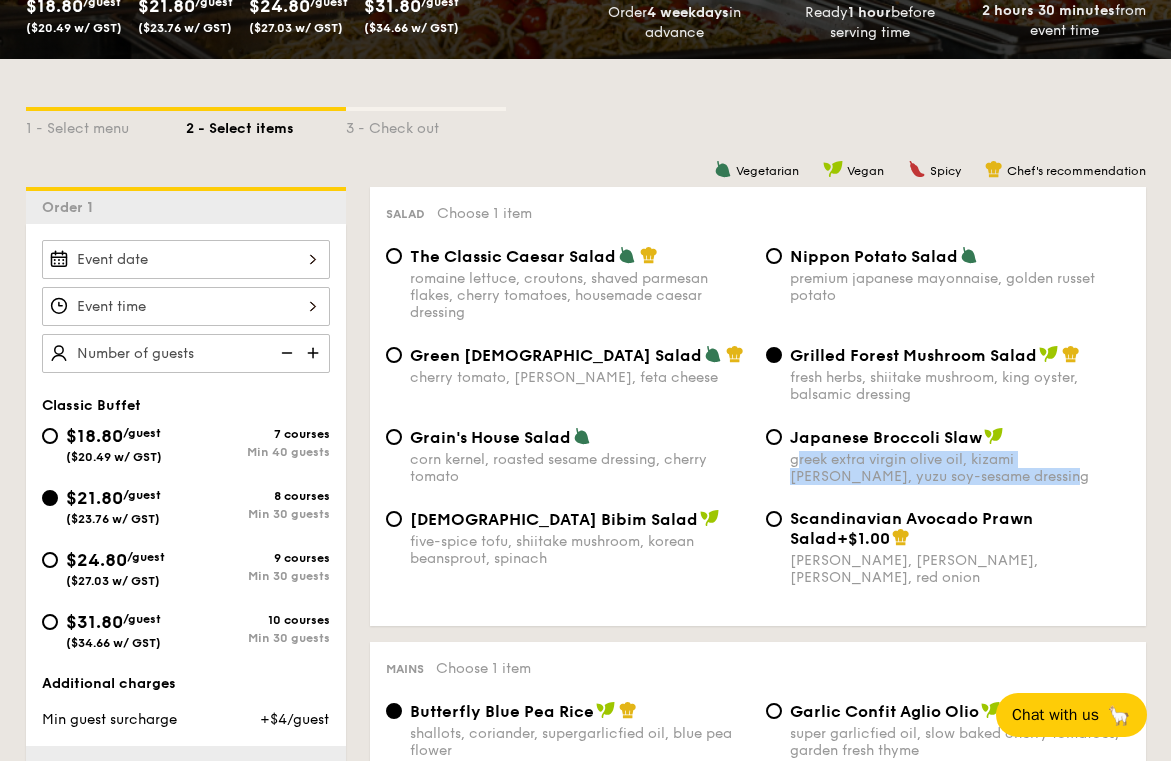 drag, startPoint x: 993, startPoint y: 486, endPoint x: 798, endPoint y: 461, distance: 196.59604 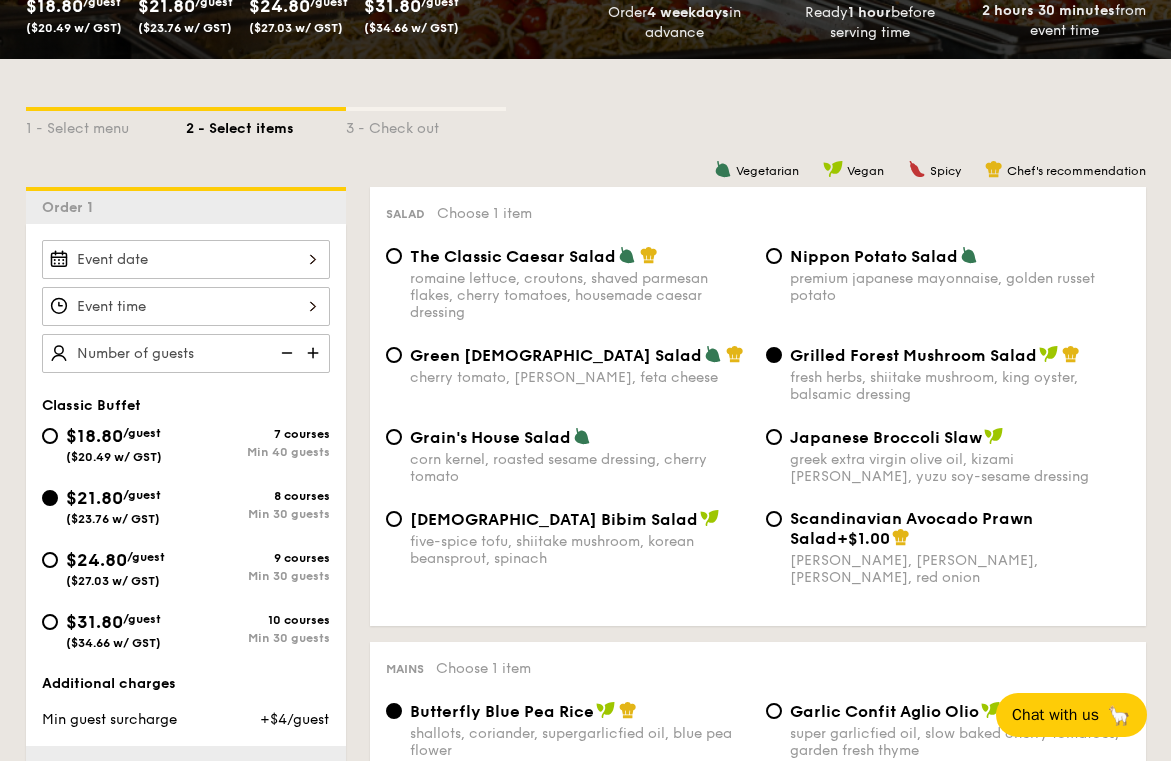 click on "corn kernel, roasted sesame dressing, cherry tomato" at bounding box center (580, 468) 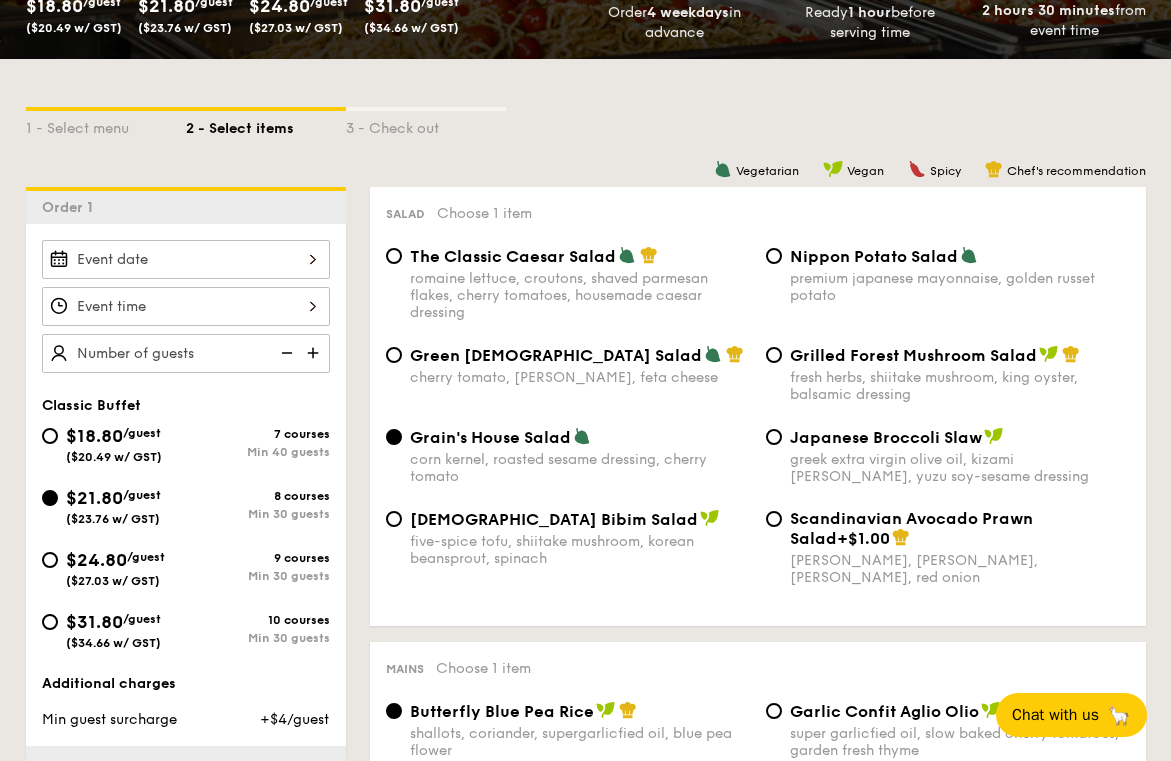 click on "$18.80
/guest
($20.49 w/ GST)" at bounding box center (114, 443) 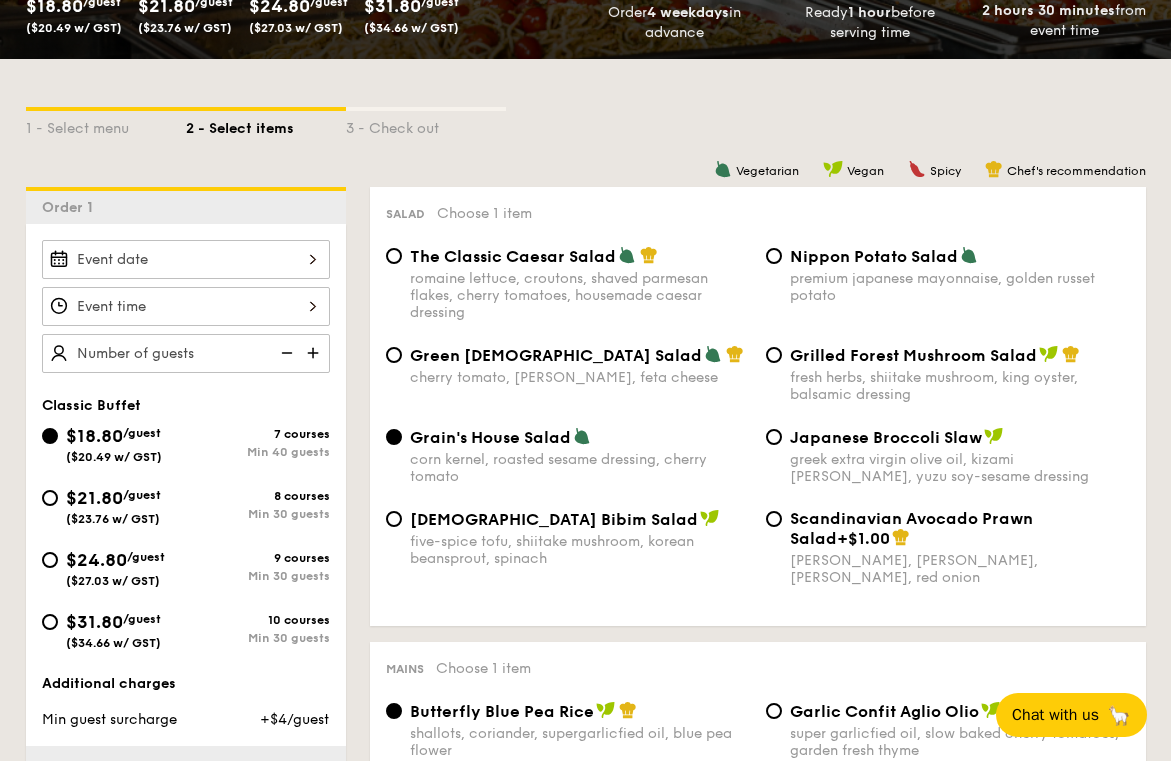 radio on "true" 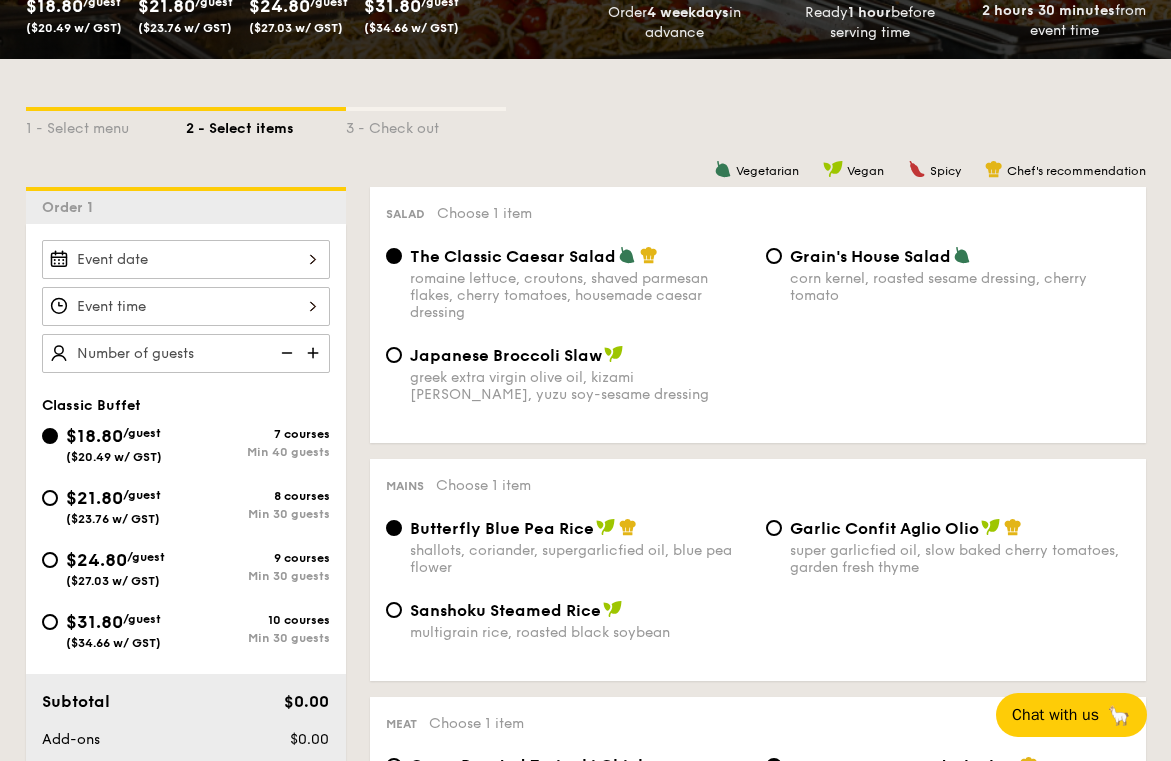 click on "/guest" at bounding box center [142, 495] 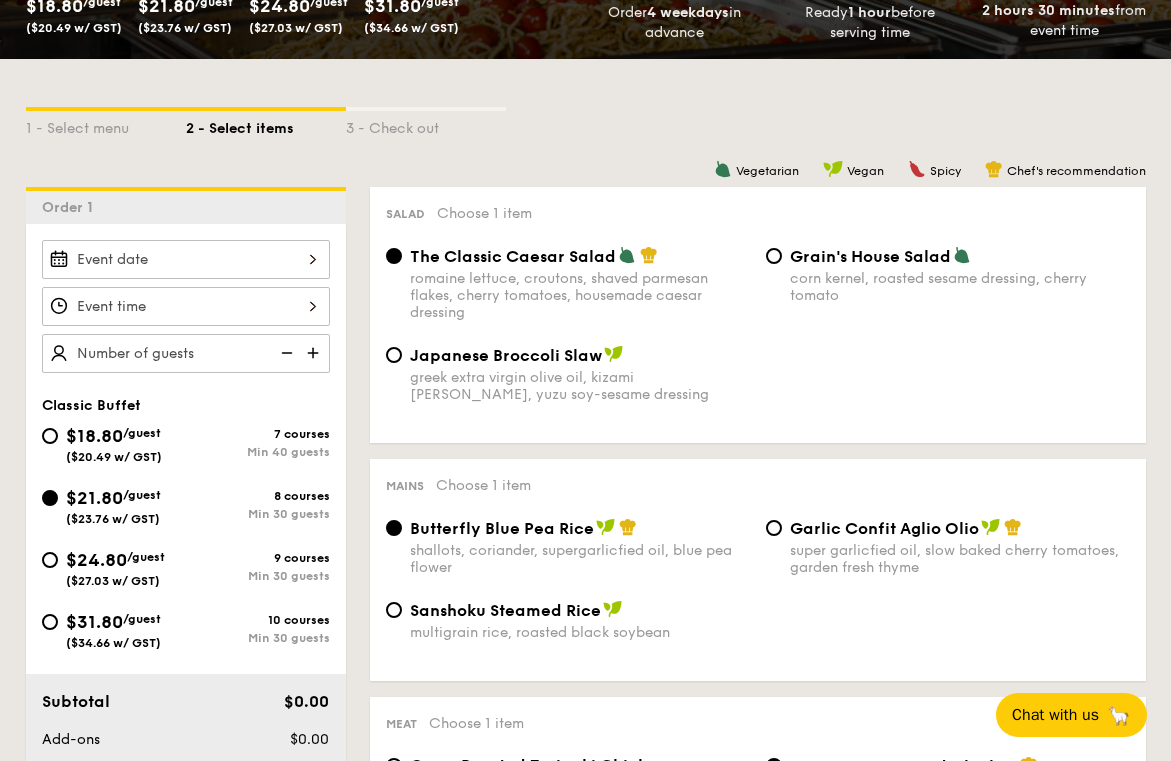 radio on "true" 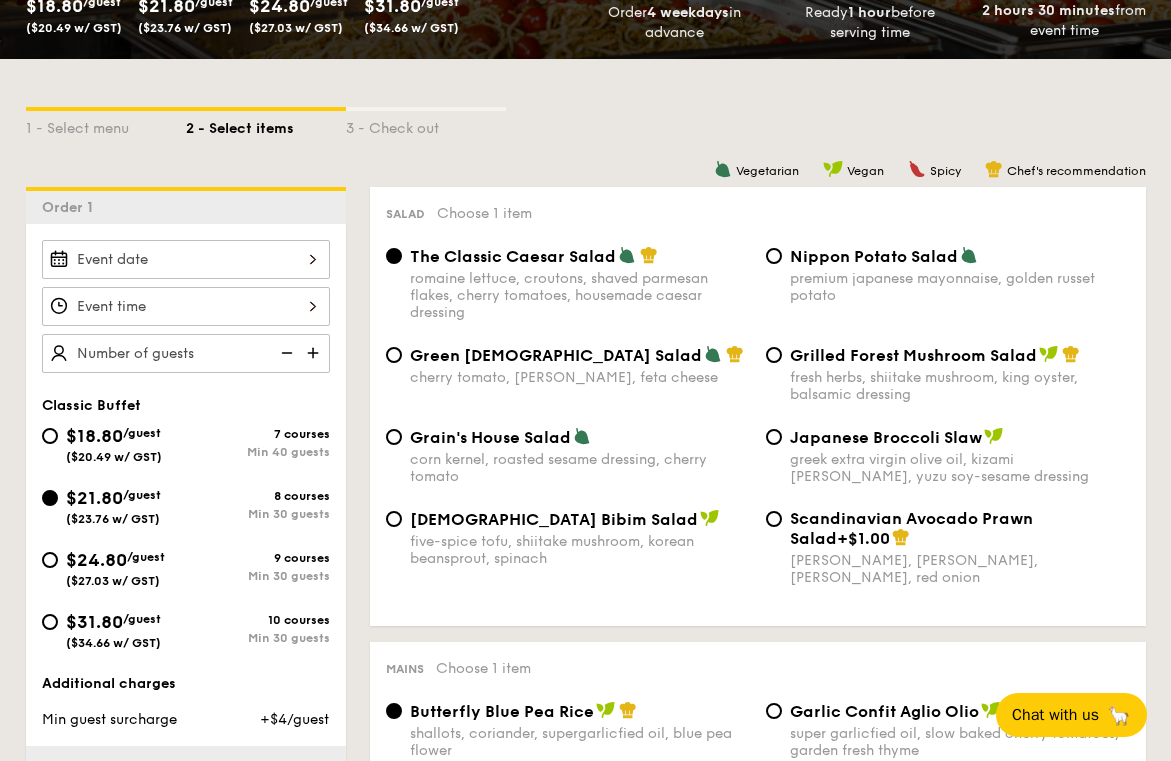 click on "$24.80" at bounding box center [96, 560] 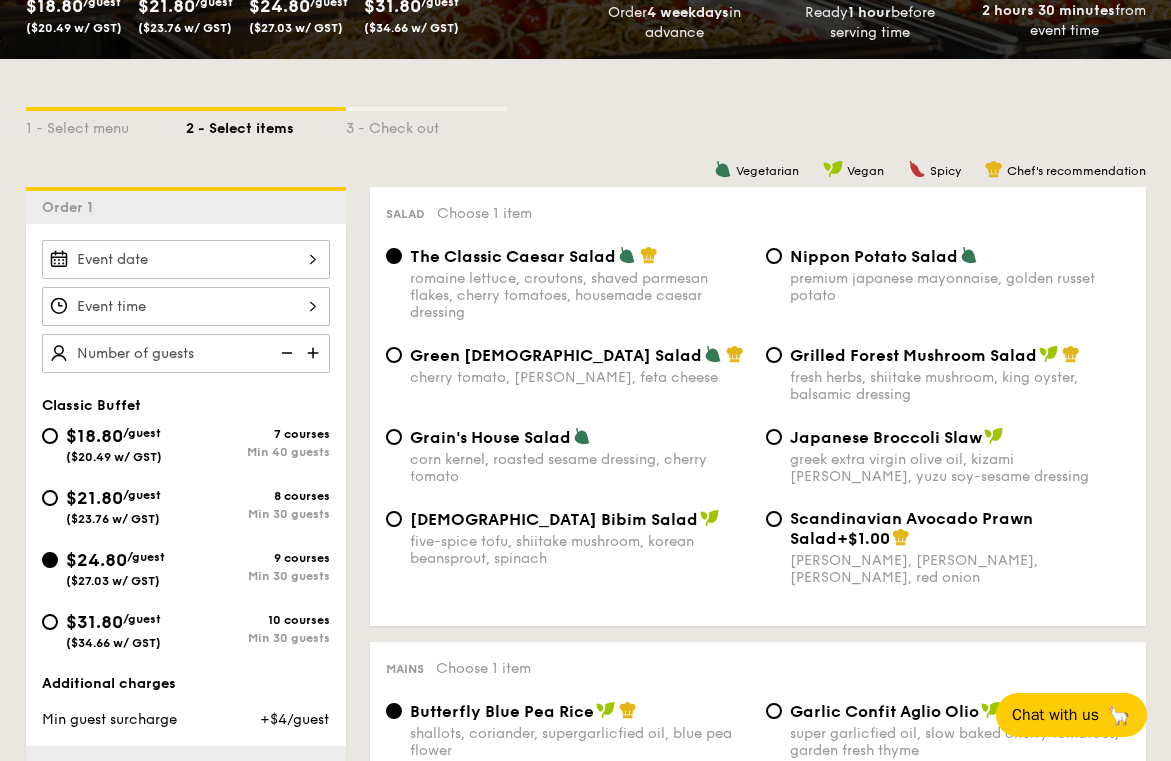 radio on "true" 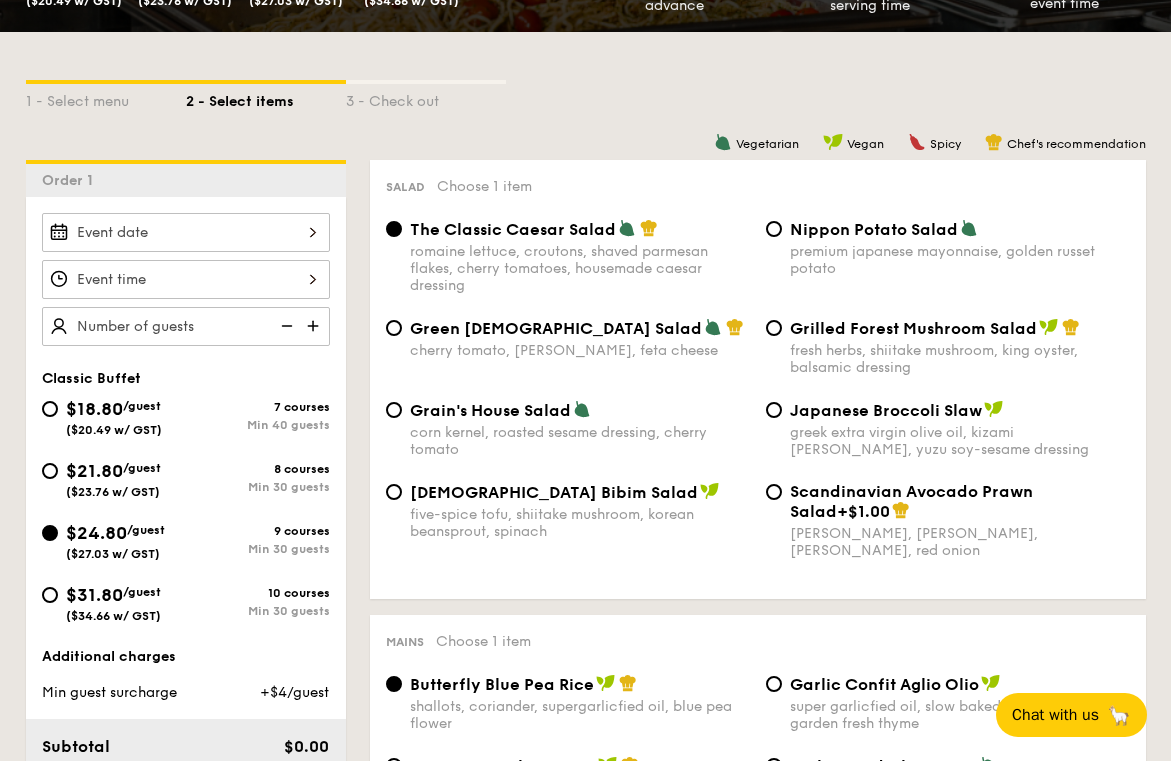scroll, scrollTop: 455, scrollLeft: 0, axis: vertical 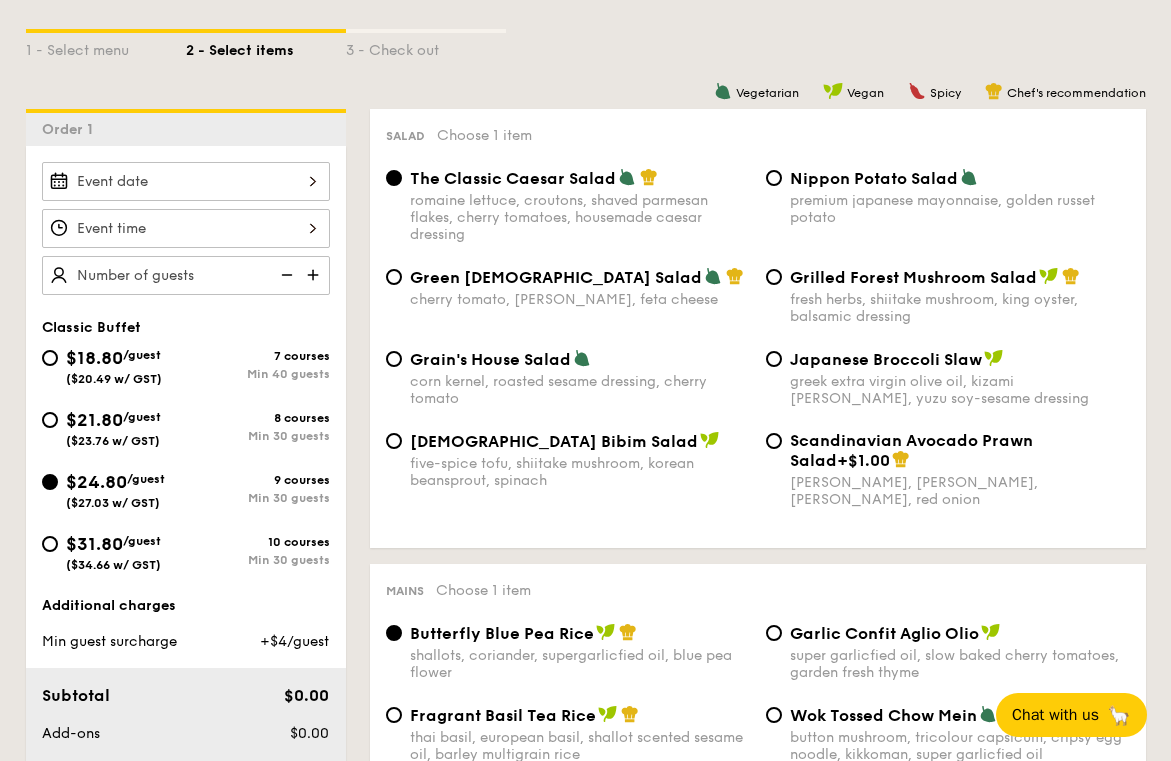 click on "$31.80" at bounding box center [94, 544] 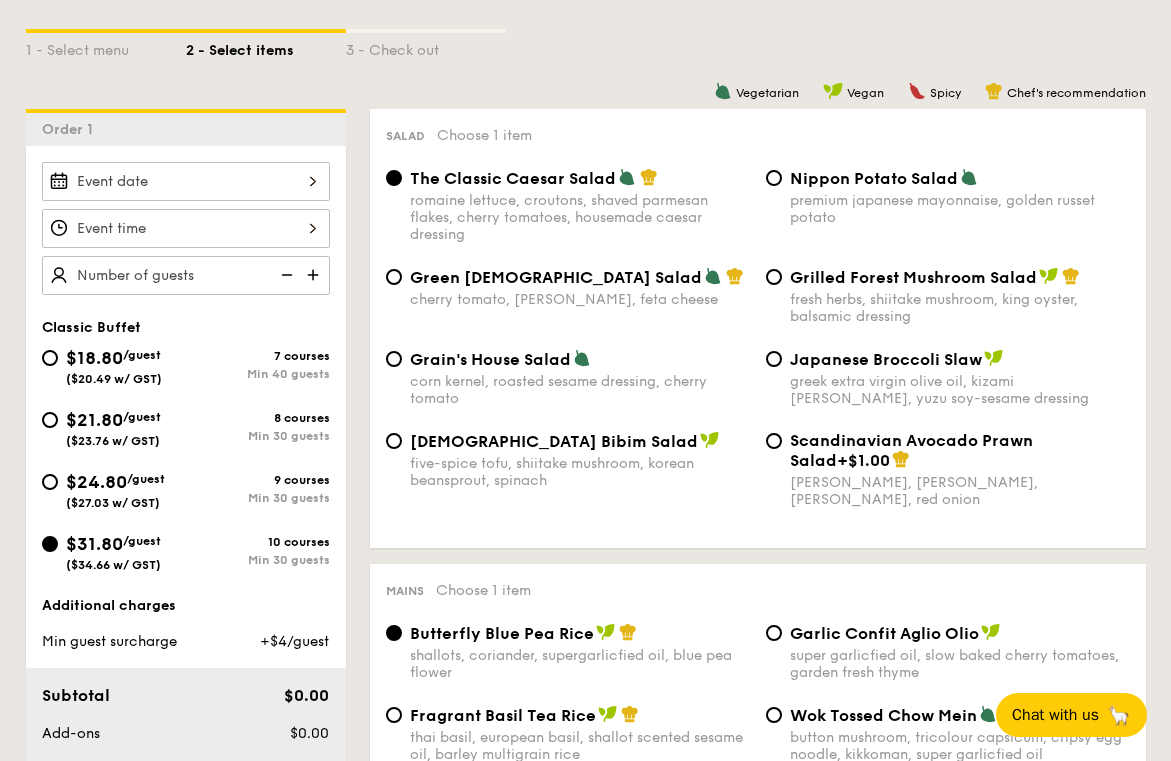 radio on "true" 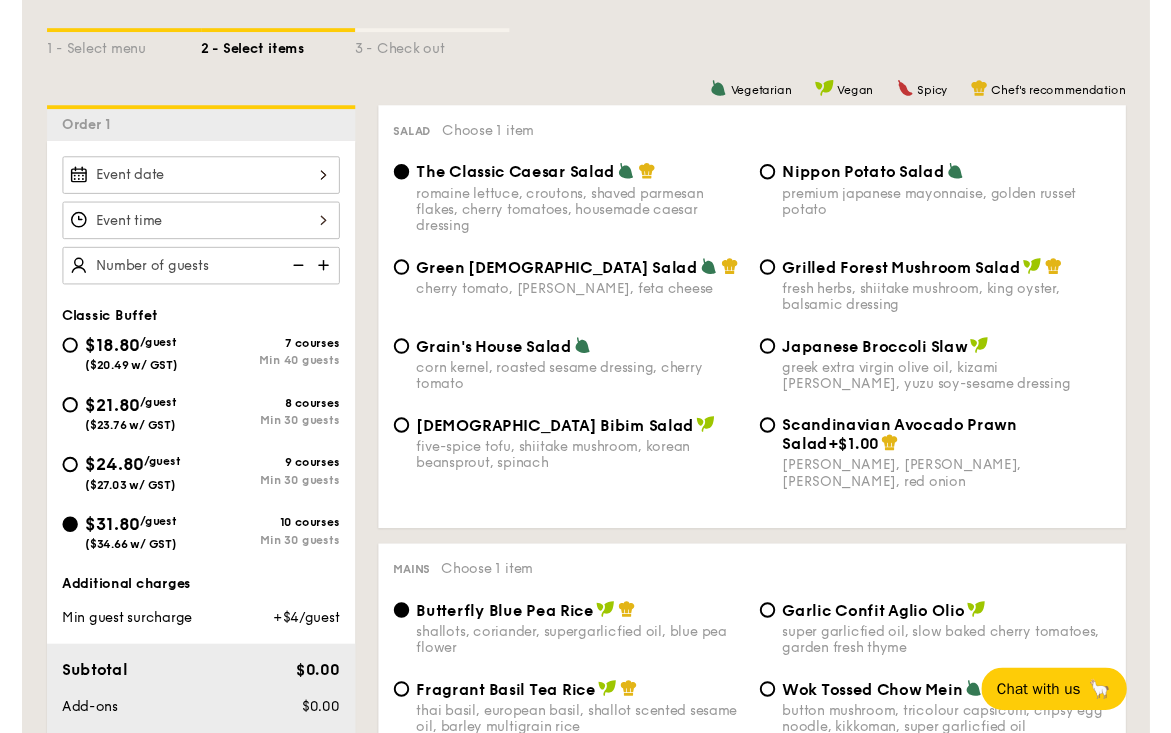 scroll, scrollTop: 591, scrollLeft: 0, axis: vertical 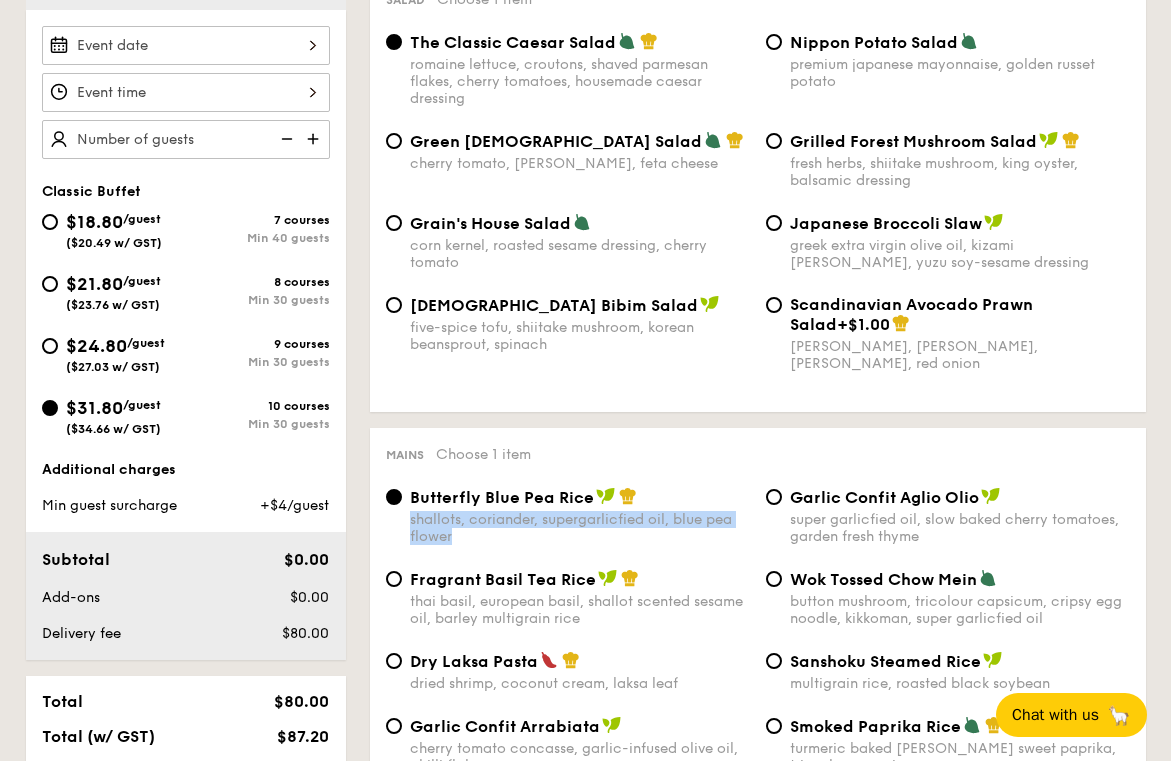 drag, startPoint x: 500, startPoint y: 543, endPoint x: 412, endPoint y: 524, distance: 90.02777 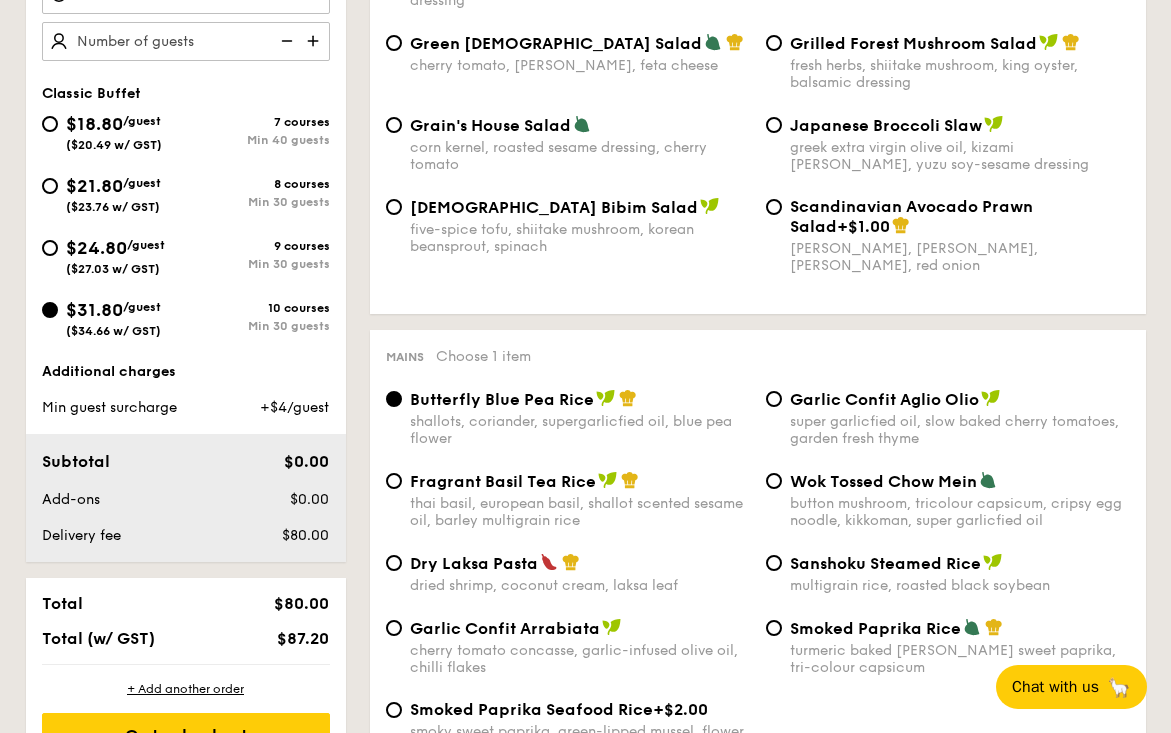 scroll, scrollTop: 889, scrollLeft: 0, axis: vertical 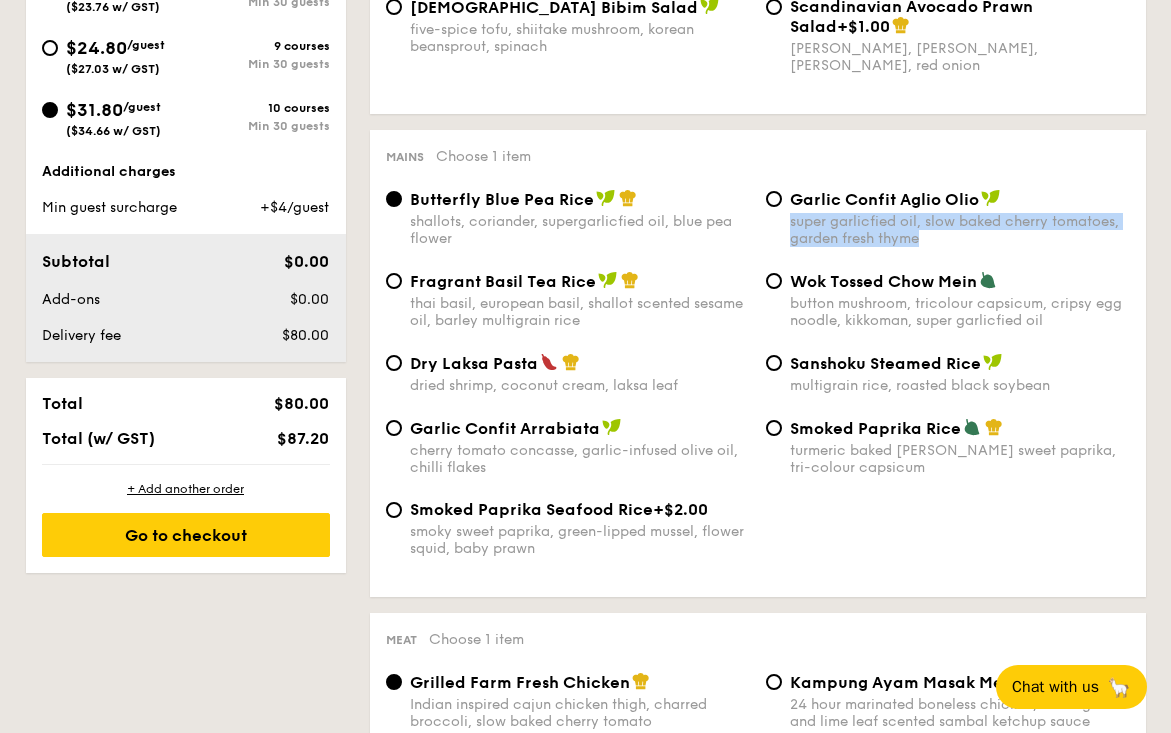 drag, startPoint x: 958, startPoint y: 241, endPoint x: 792, endPoint y: 223, distance: 166.97305 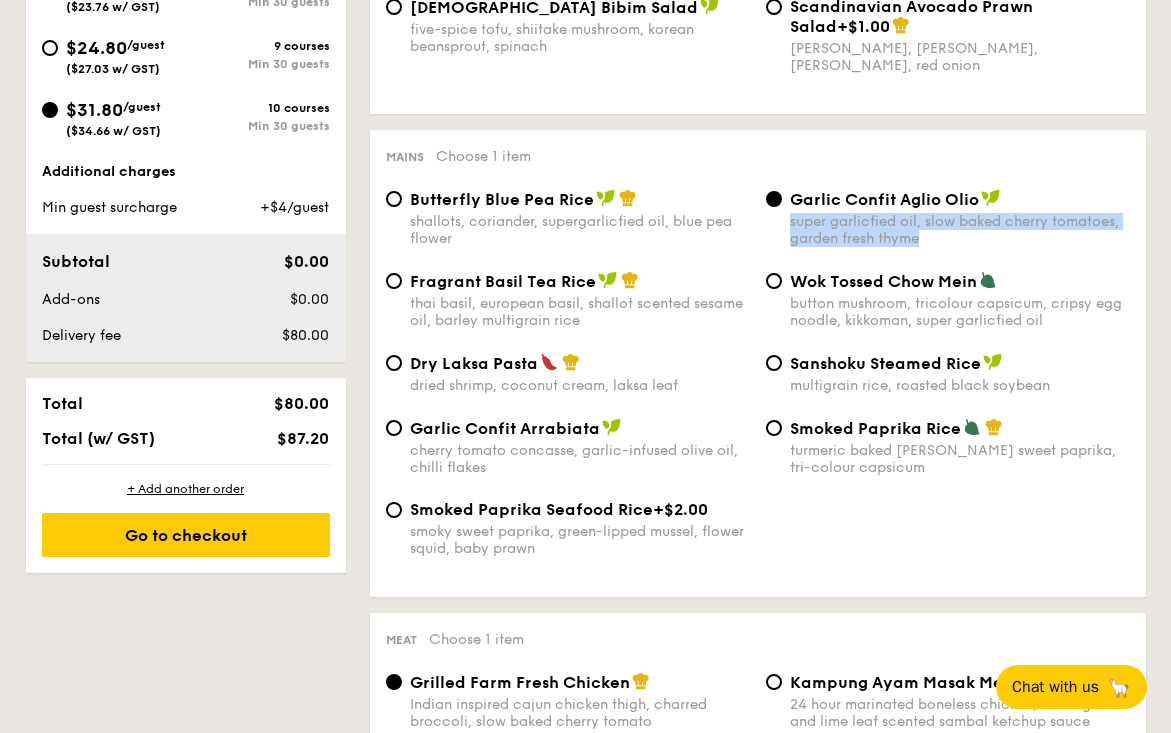 copy on "super garlicfied oil, slow baked cherry tomatoes, garden fresh thyme" 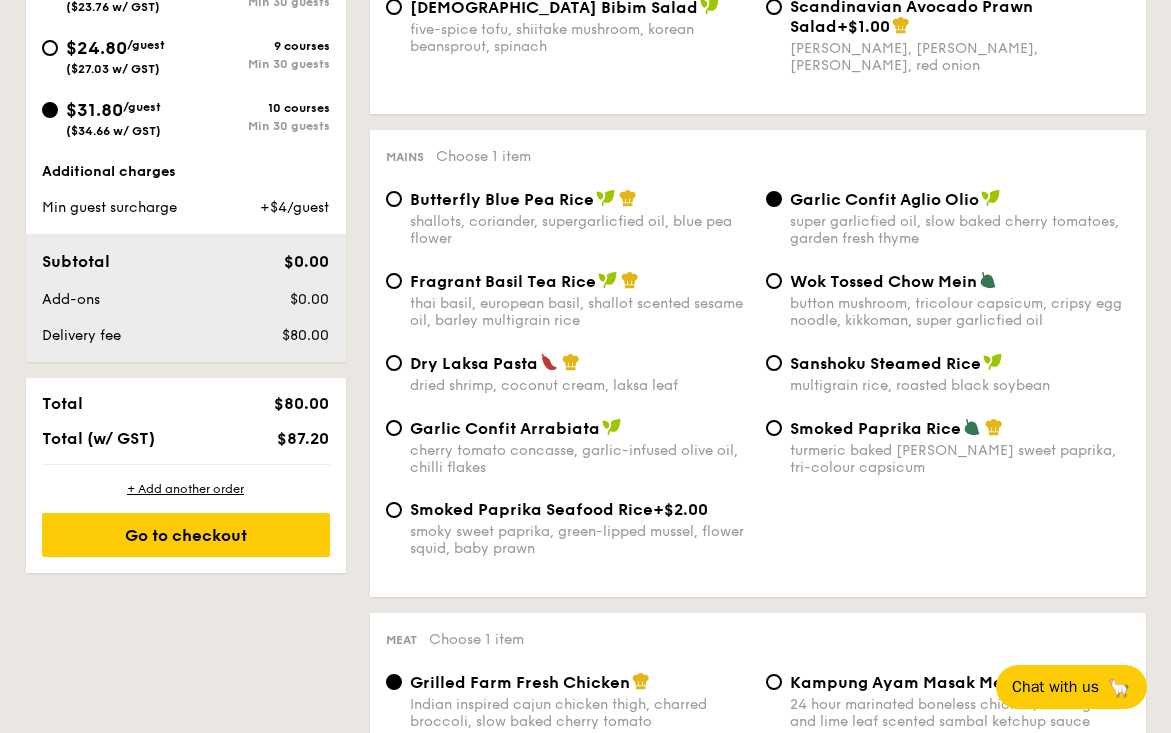 click on "Fragrant Basil Tea Rice thai basil, european basil, shallot scented sesame oil, barley multigrain rice Wok Tossed Chow Mein button mushroom, tricolour capsicum, cripsy egg noodle, kikkoman, super garlicfied oil" at bounding box center (758, 312) 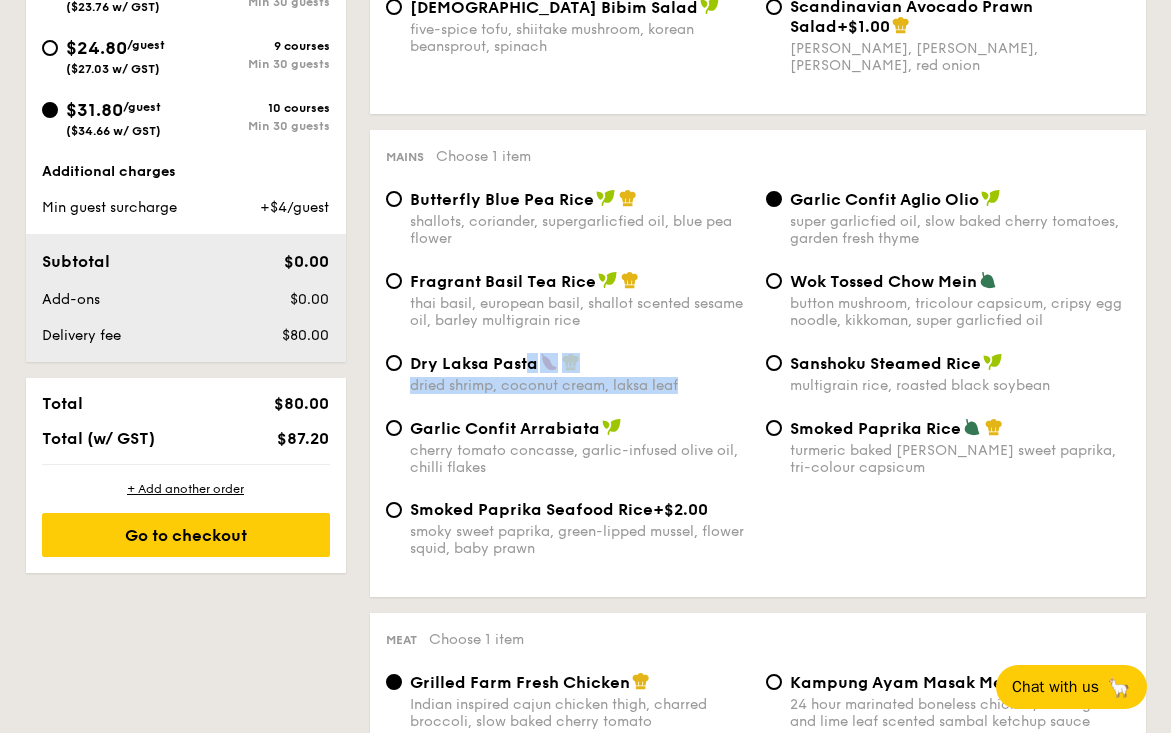 drag, startPoint x: 705, startPoint y: 388, endPoint x: 531, endPoint y: 363, distance: 175.7868 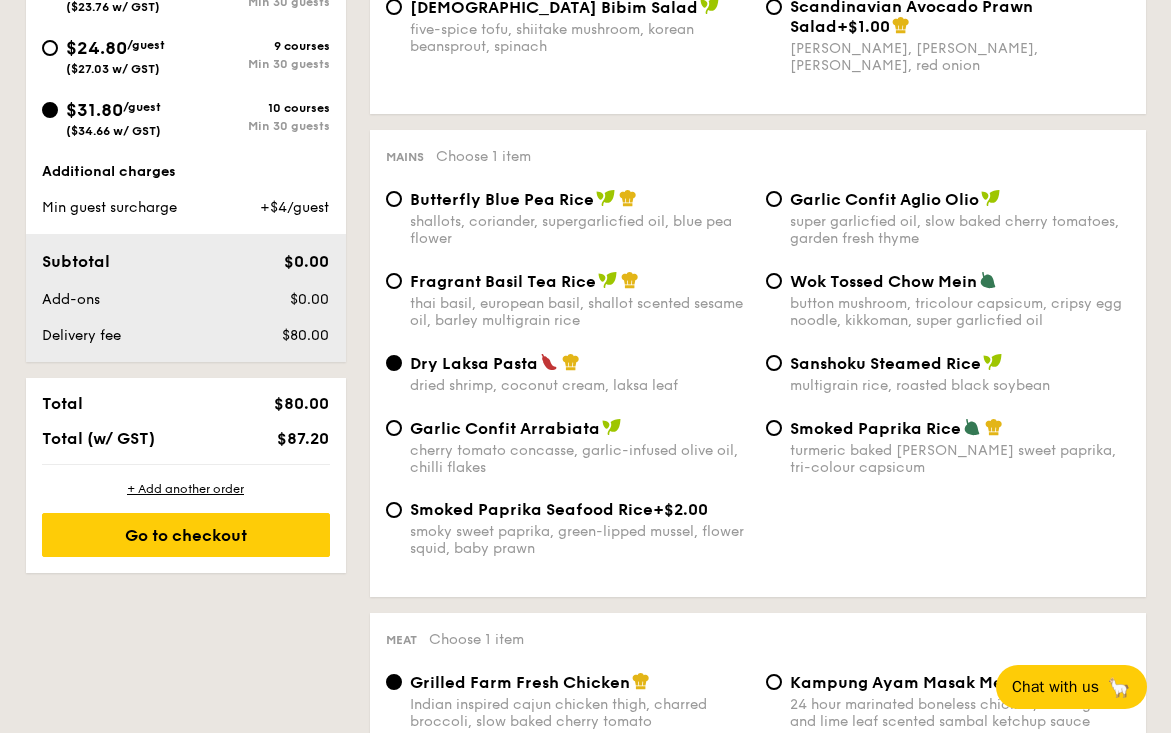 click on "Fragrant Basil Tea Rice thai basil, european basil, shallot scented sesame oil, barley multigrain rice Wok Tossed Chow Mein button mushroom, tricolour capsicum, cripsy egg noodle, kikkoman, super garlicfied oil" at bounding box center (758, 312) 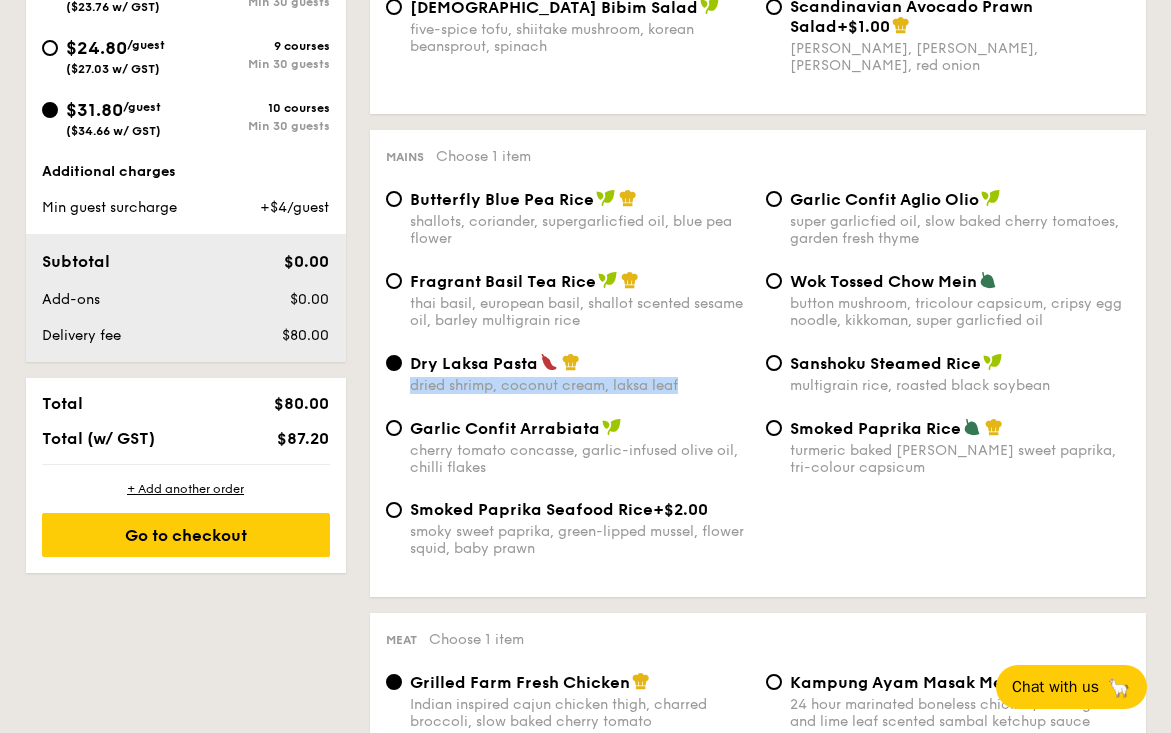 drag, startPoint x: 411, startPoint y: 386, endPoint x: 683, endPoint y: 387, distance: 272.00183 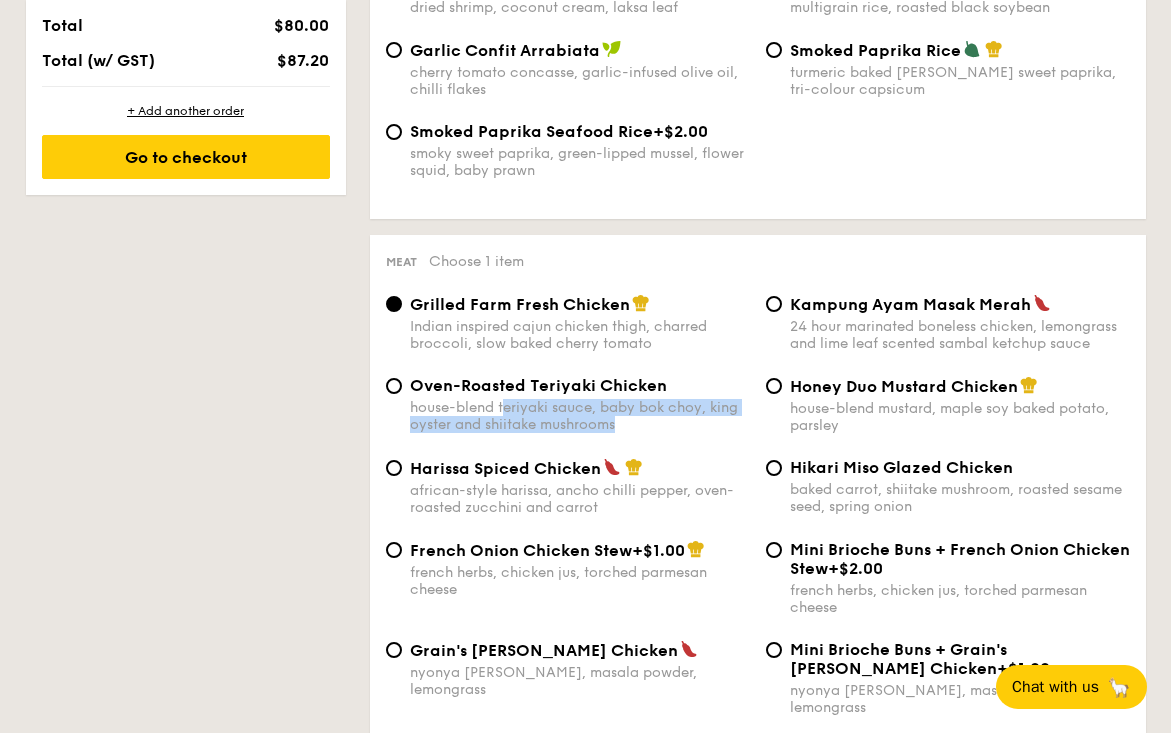 drag, startPoint x: 631, startPoint y: 431, endPoint x: 506, endPoint y: 407, distance: 127.28315 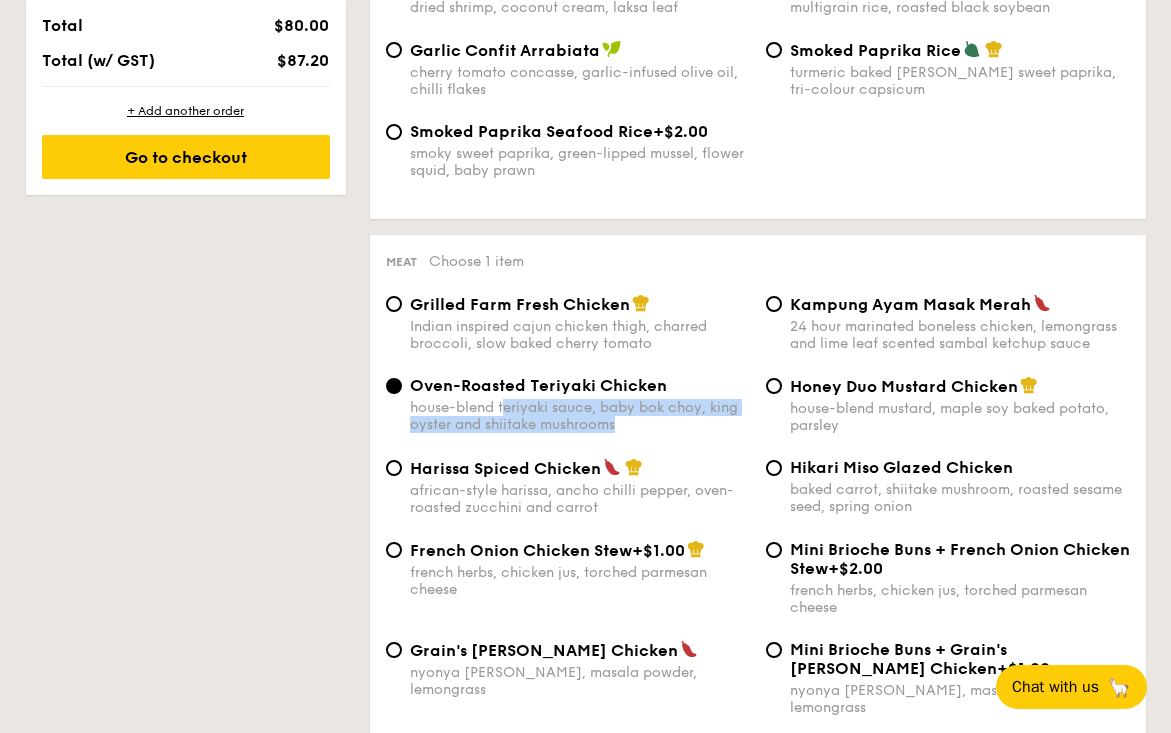 click on "house-blend teriyaki sauce, baby bok choy, king oyster and shiitake mushrooms" at bounding box center [580, 416] 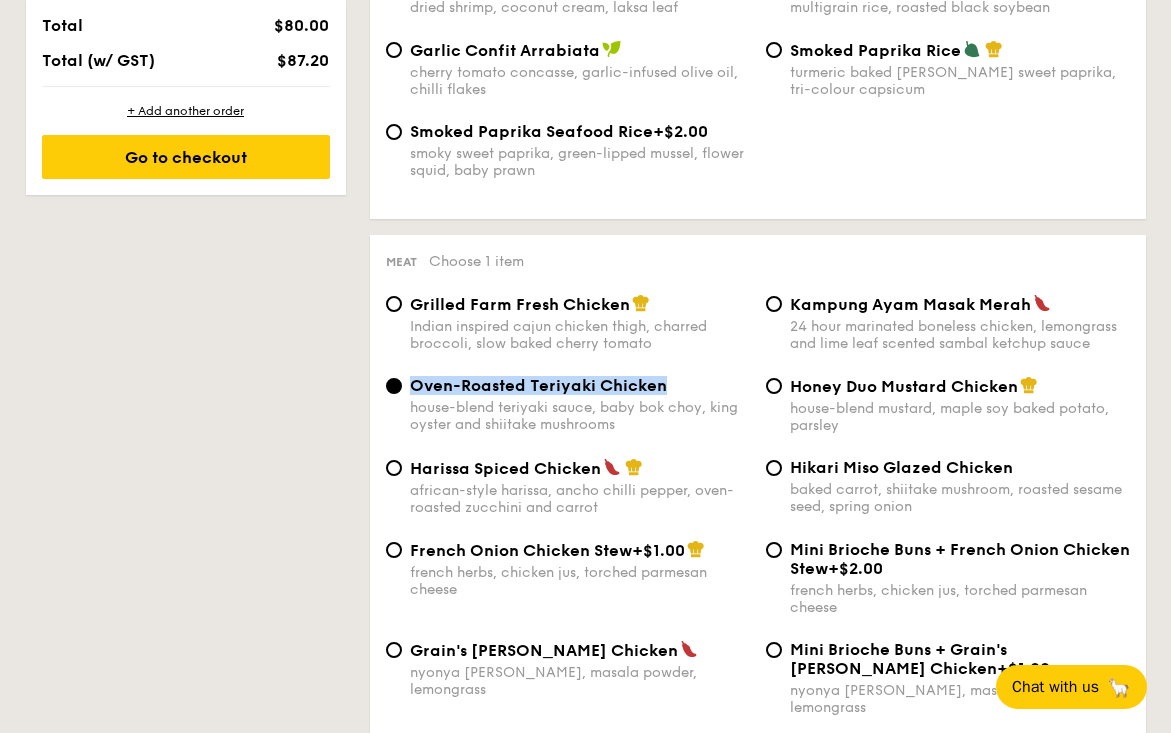drag, startPoint x: 508, startPoint y: 385, endPoint x: 660, endPoint y: 386, distance: 152.0033 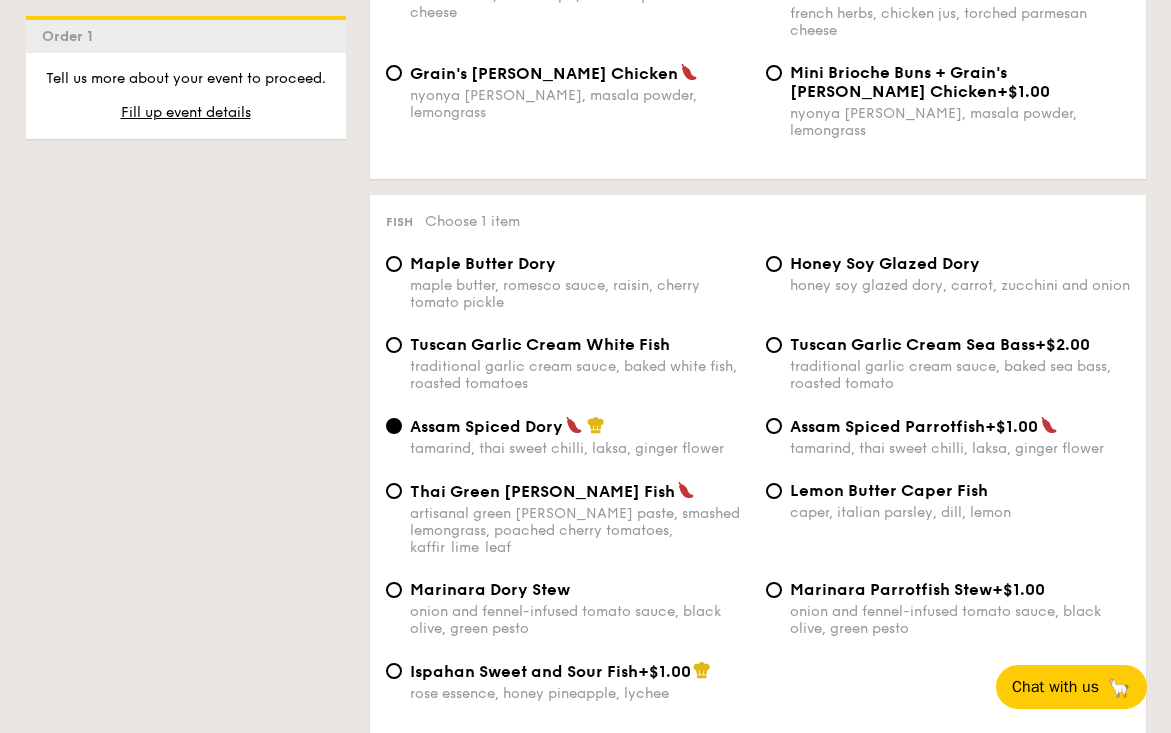 scroll, scrollTop: 1928, scrollLeft: 0, axis: vertical 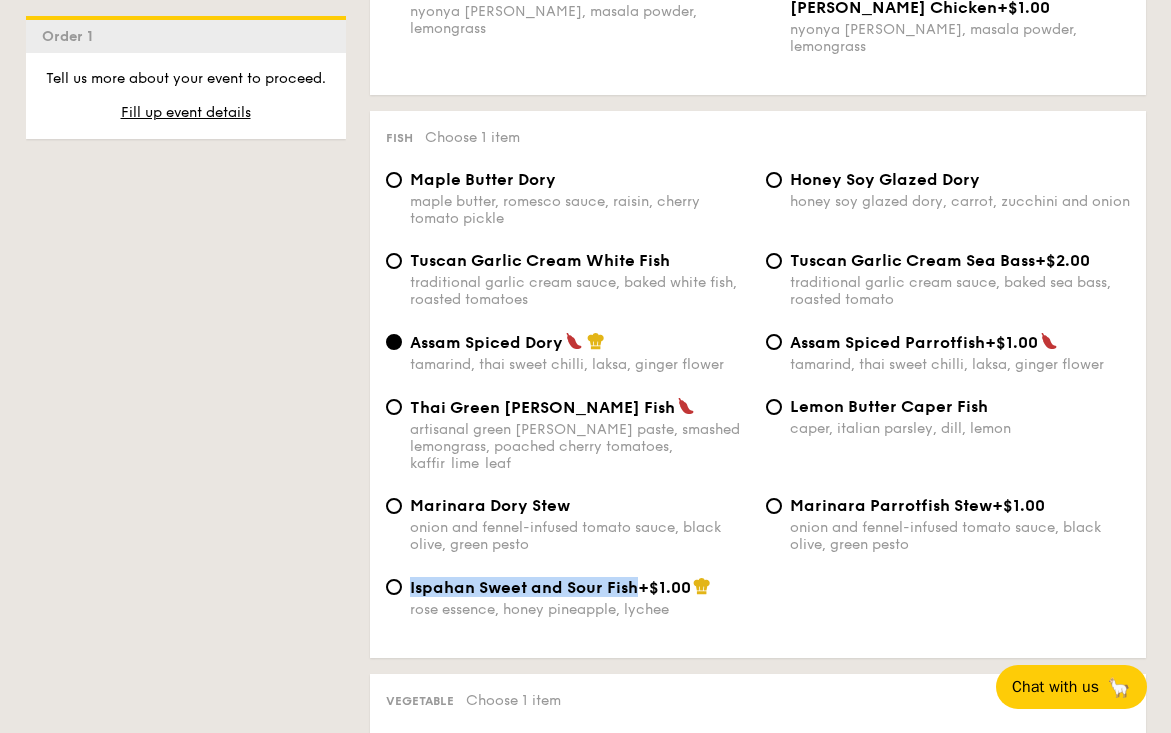 drag, startPoint x: 406, startPoint y: 551, endPoint x: 633, endPoint y: 552, distance: 227.0022 